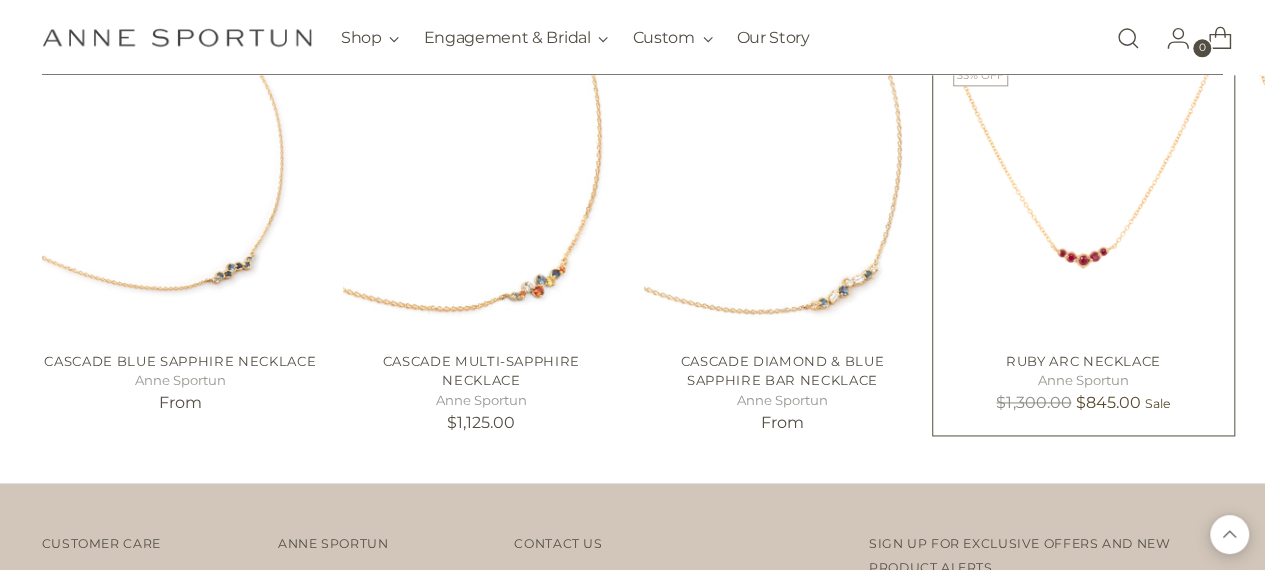 scroll, scrollTop: 954, scrollLeft: 0, axis: vertical 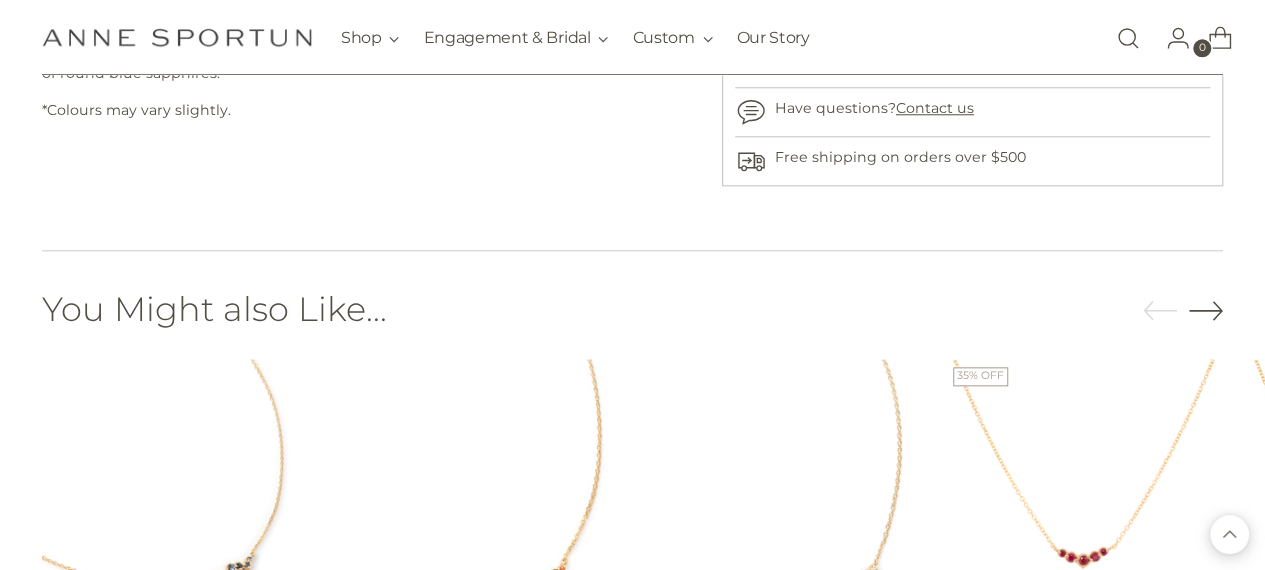 click 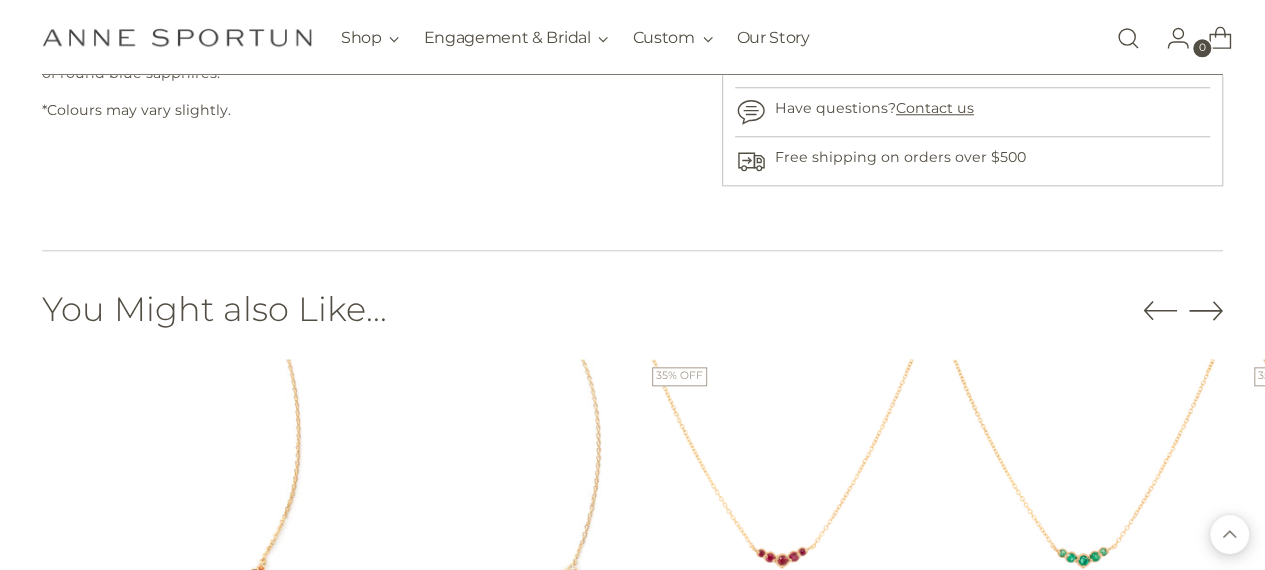 click 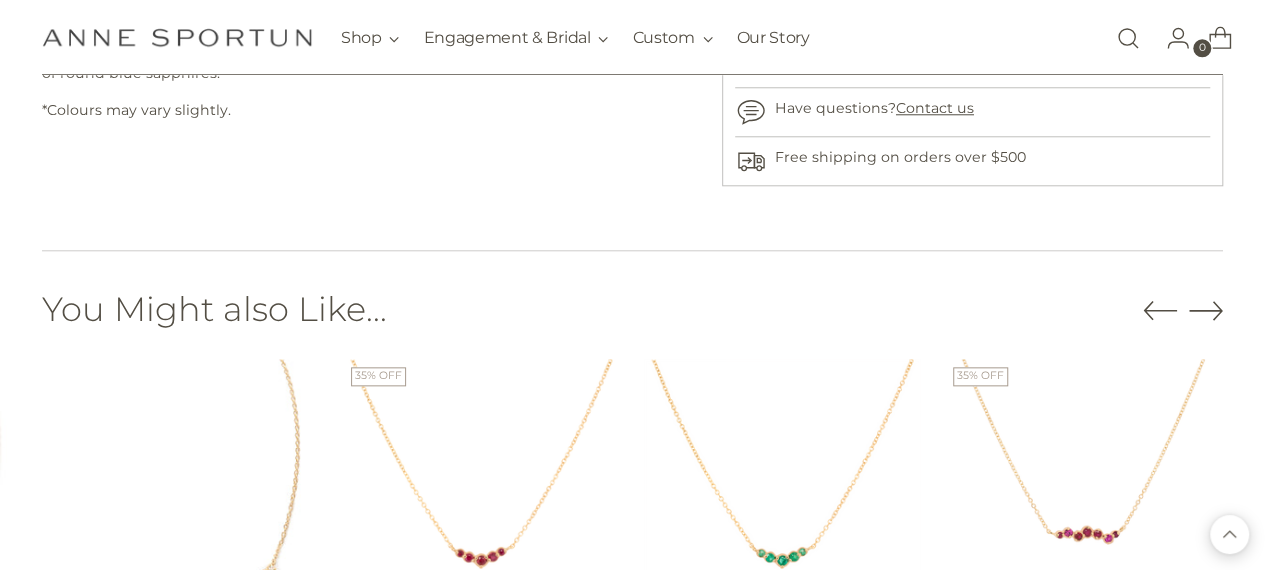 click 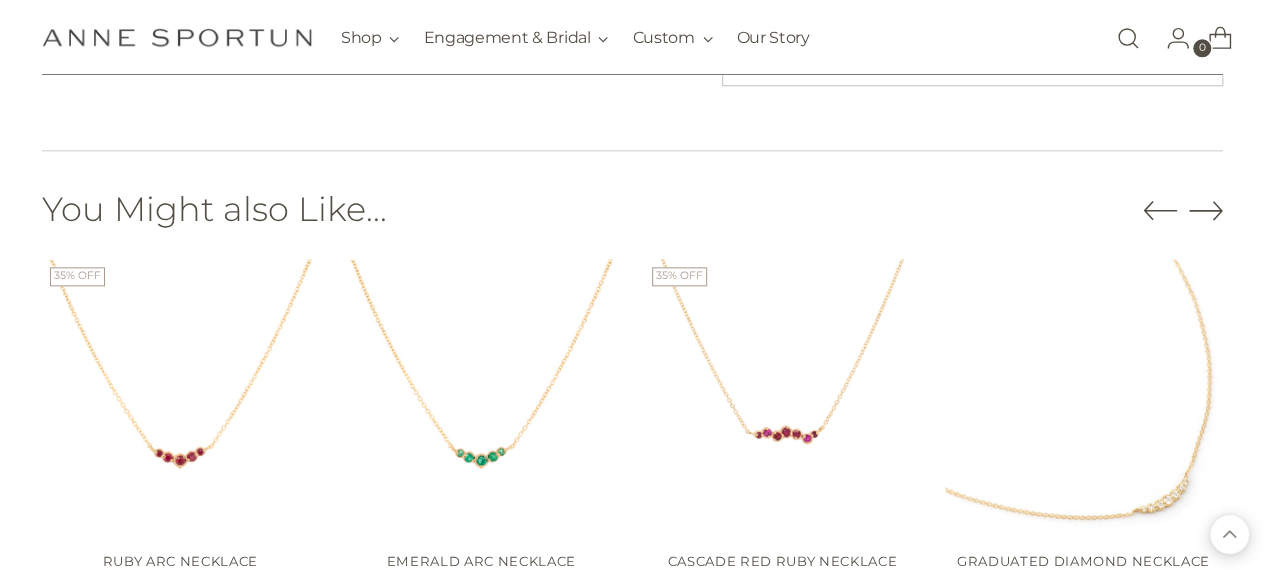 scroll, scrollTop: 1154, scrollLeft: 0, axis: vertical 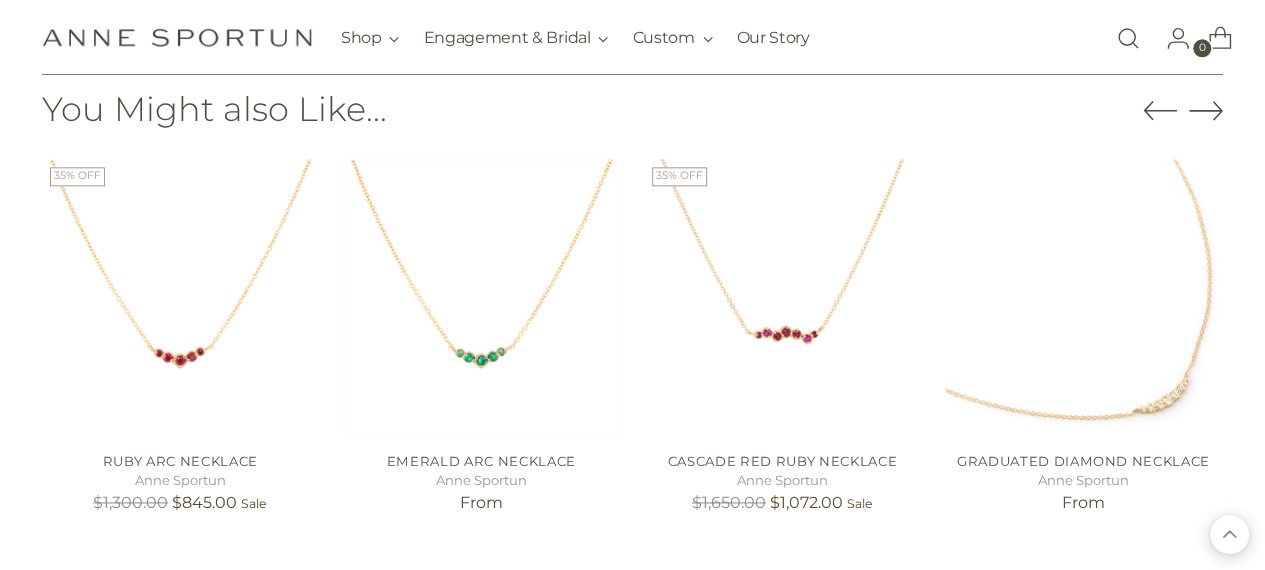 click 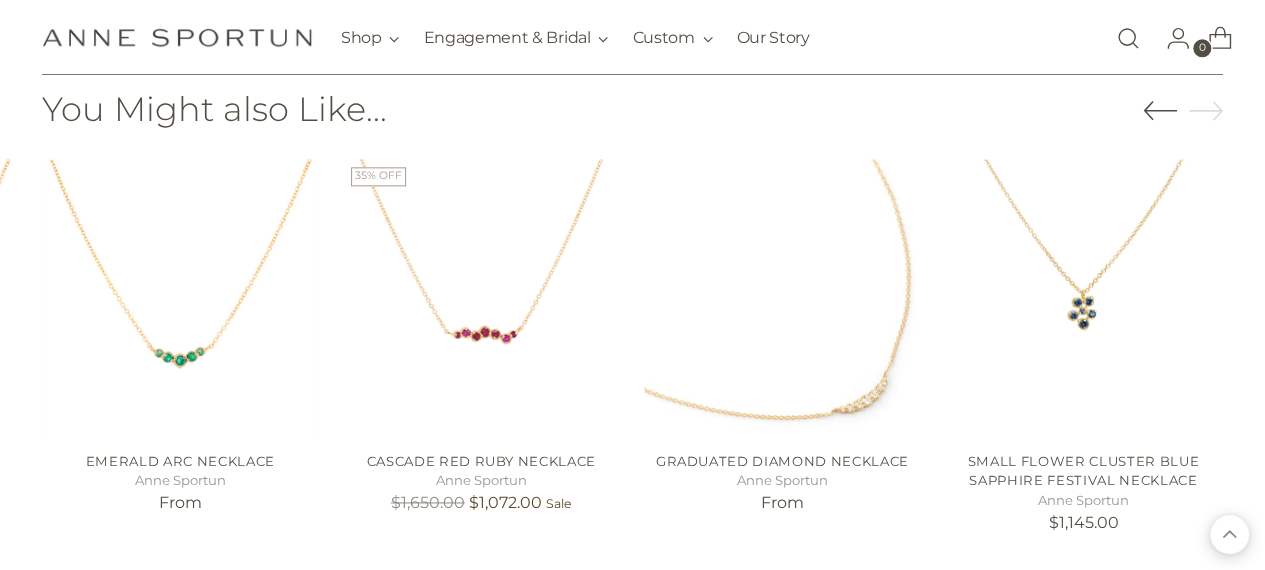 click 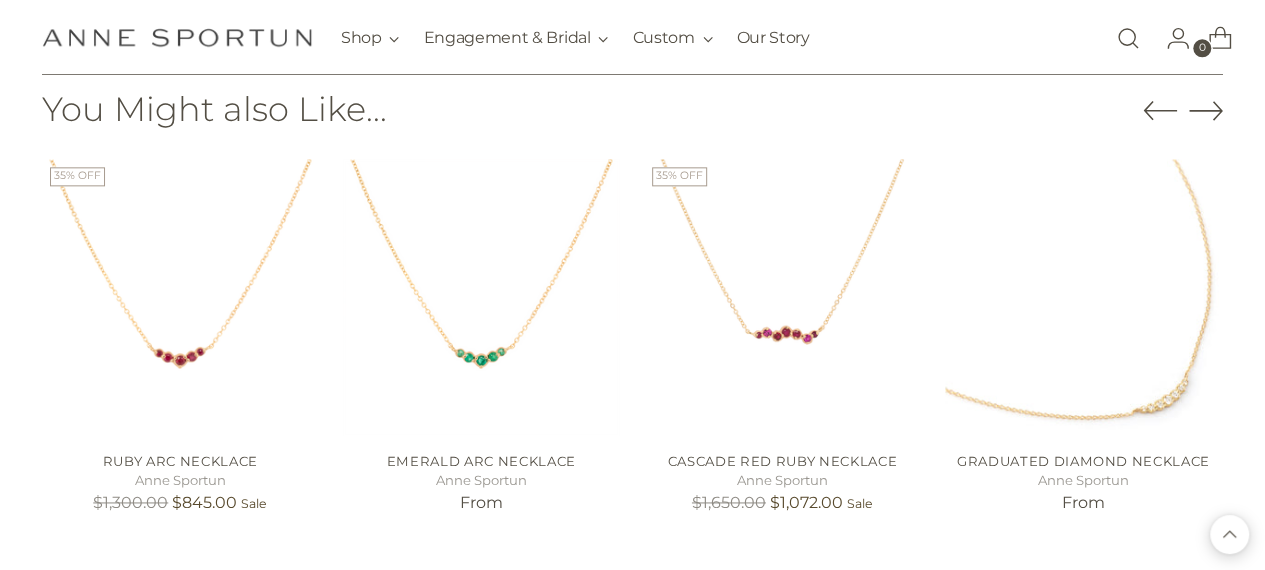 click 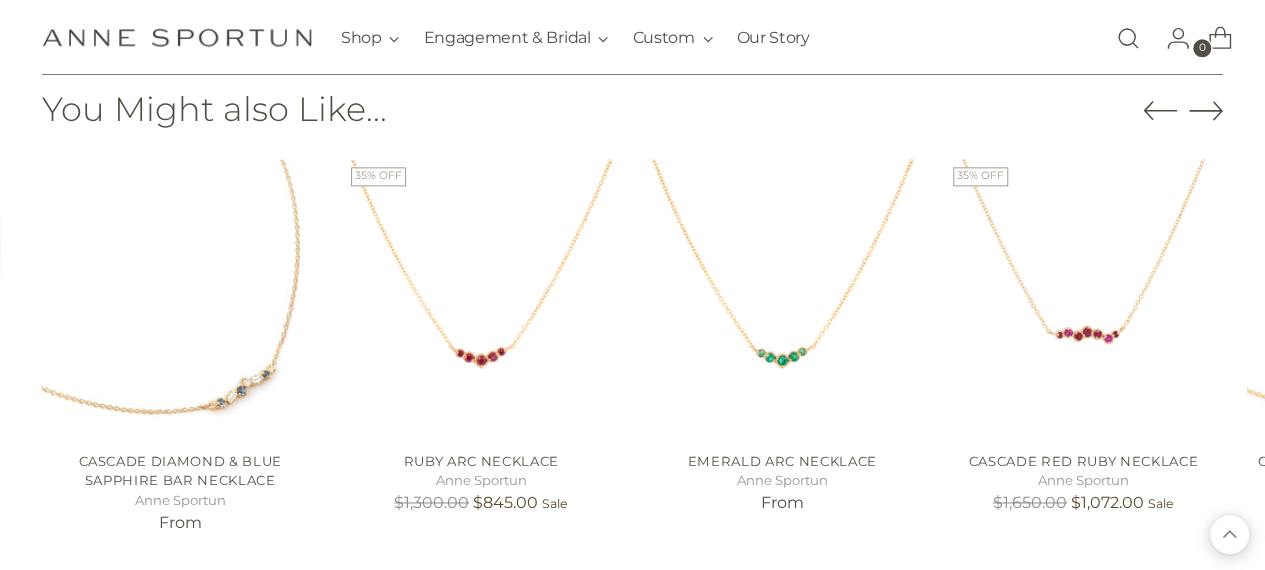 click 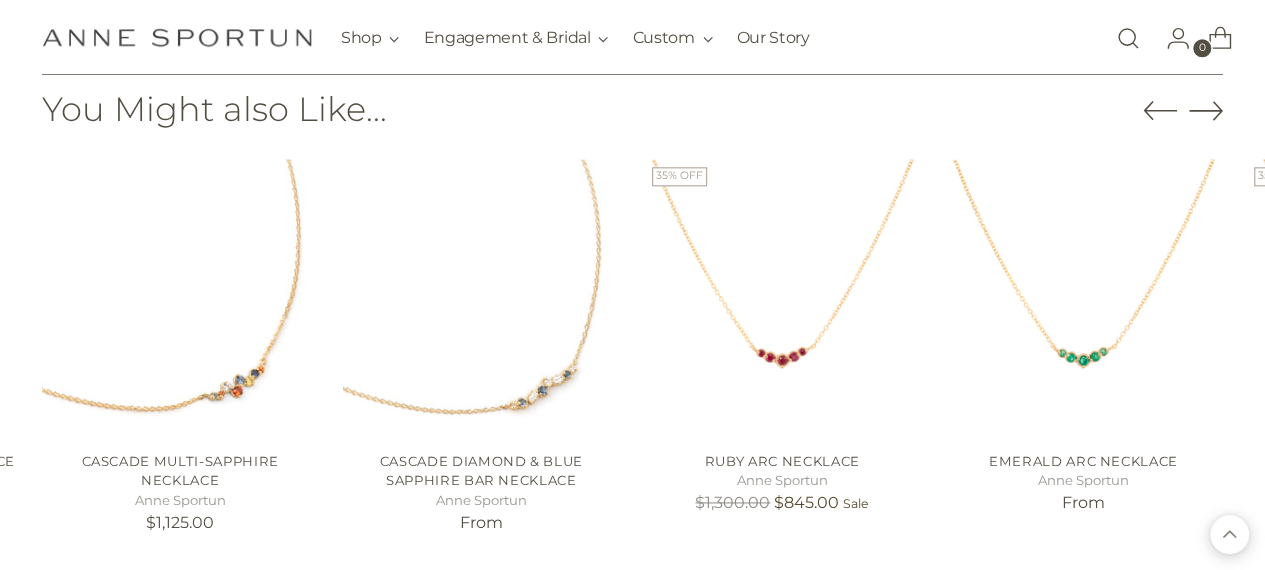 click 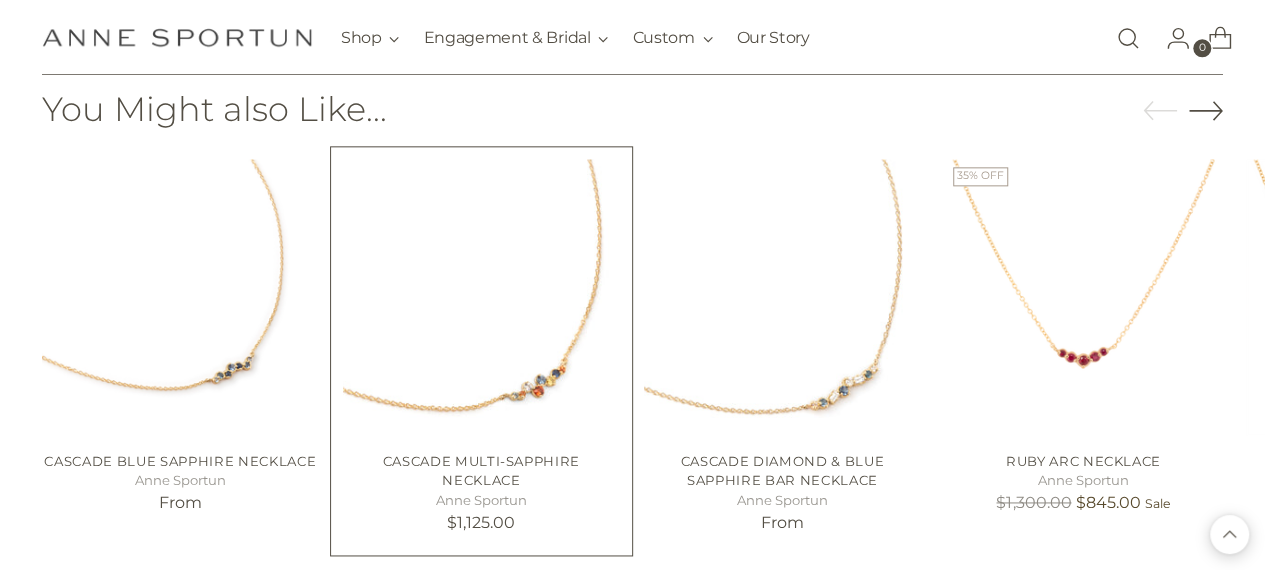 click at bounding box center (0, 0) 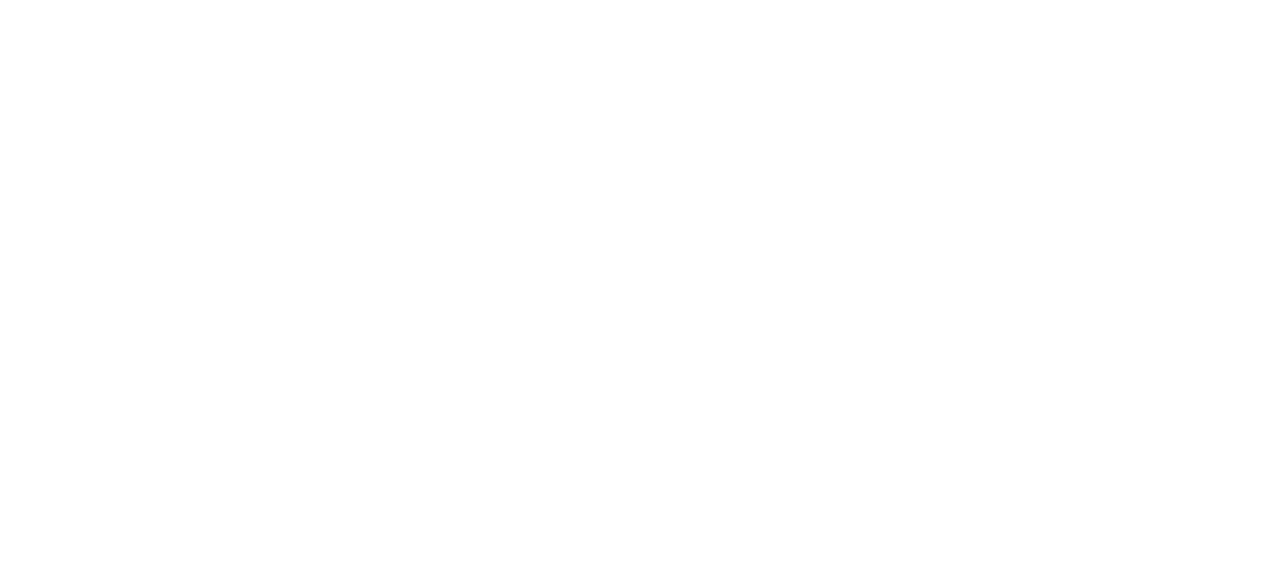 scroll, scrollTop: 0, scrollLeft: 0, axis: both 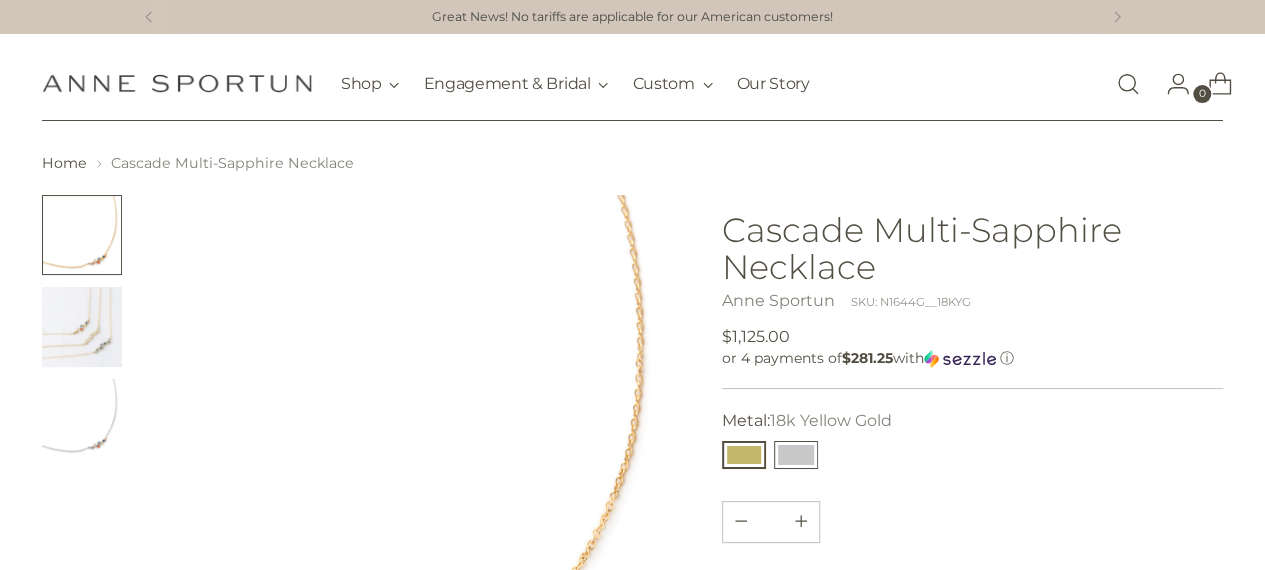 click at bounding box center [796, 455] 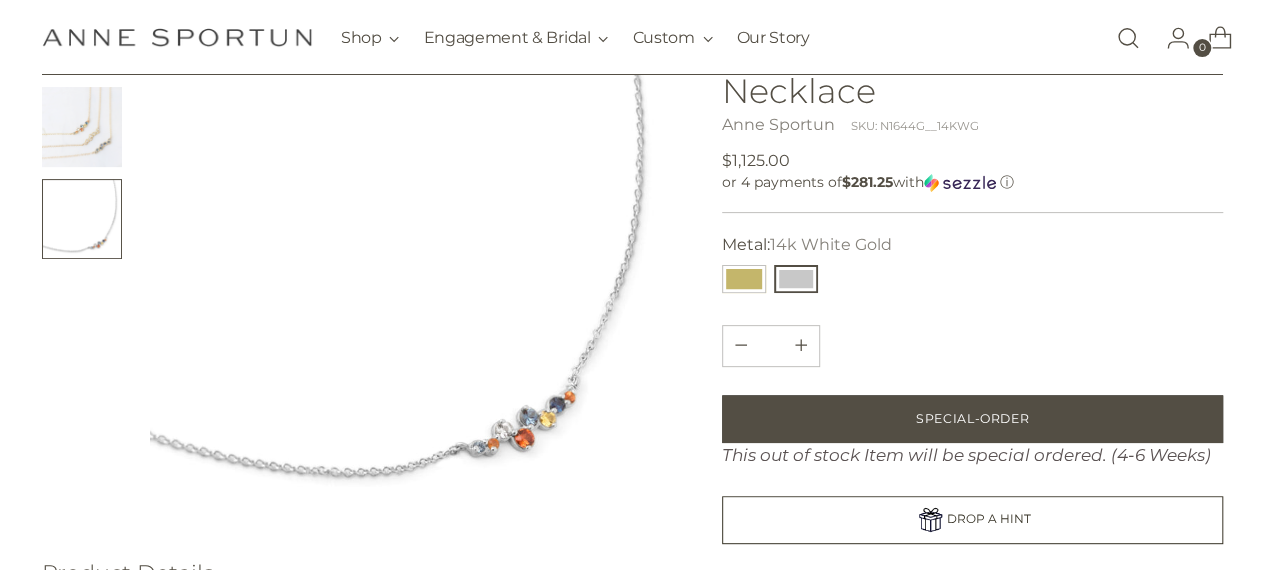 scroll, scrollTop: 0, scrollLeft: 0, axis: both 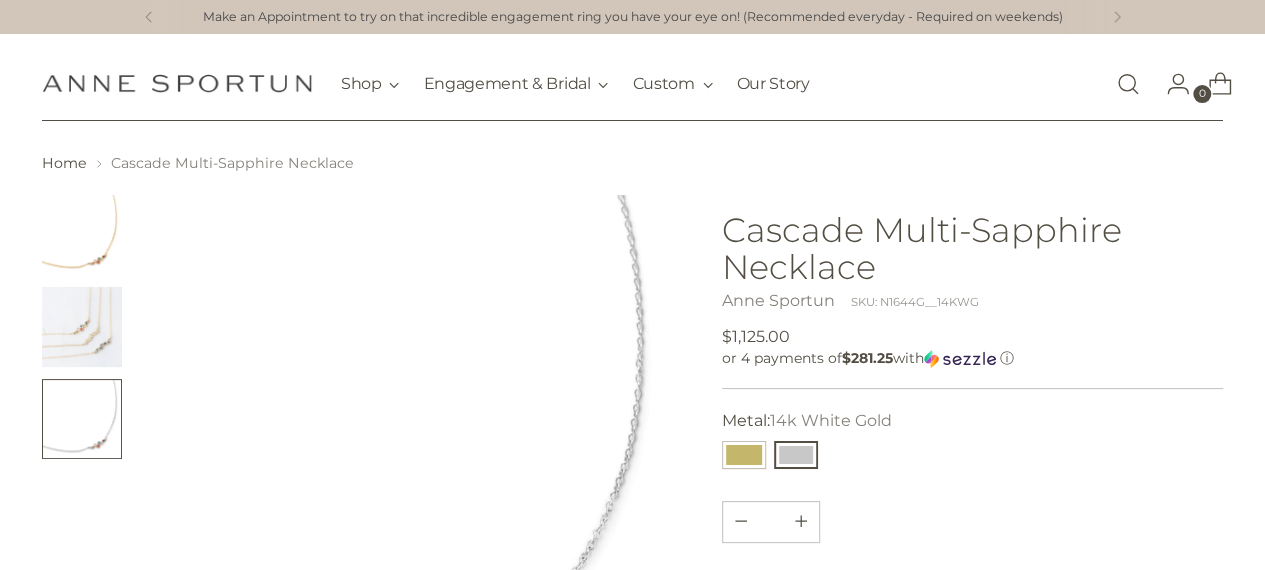 click at bounding box center (177, 83) 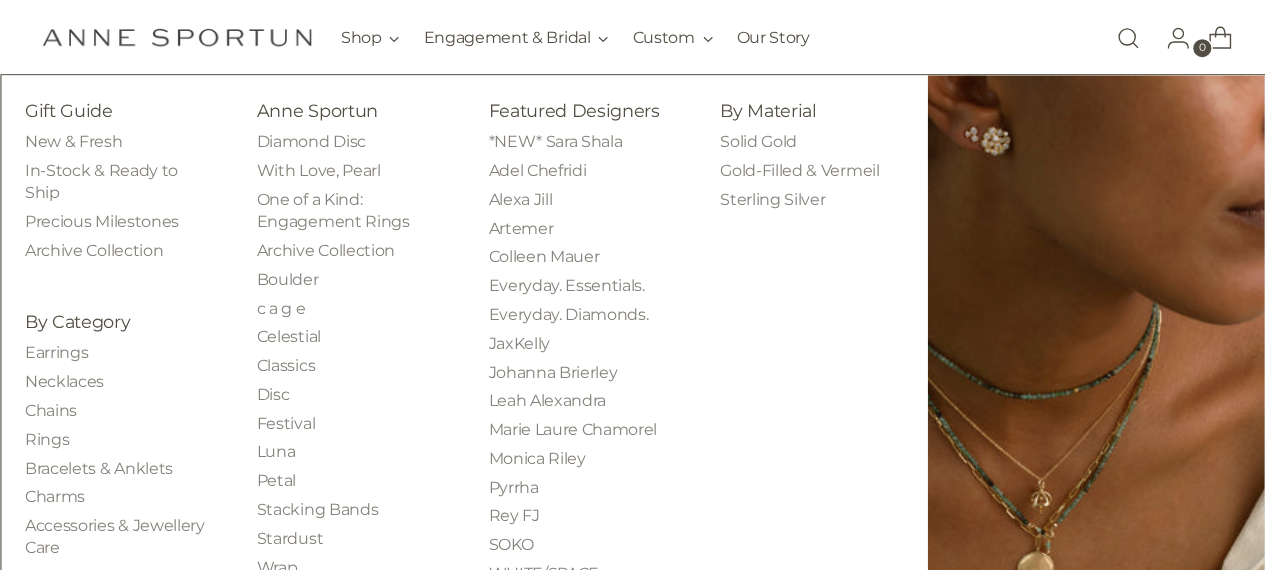 scroll, scrollTop: 700, scrollLeft: 0, axis: vertical 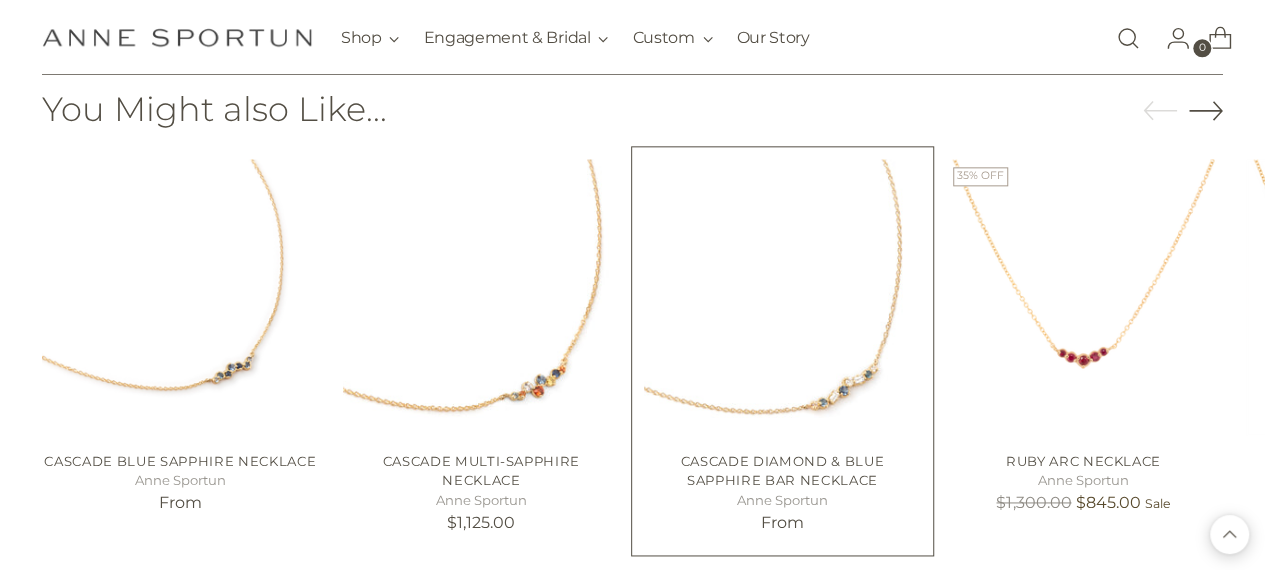 click at bounding box center (0, 0) 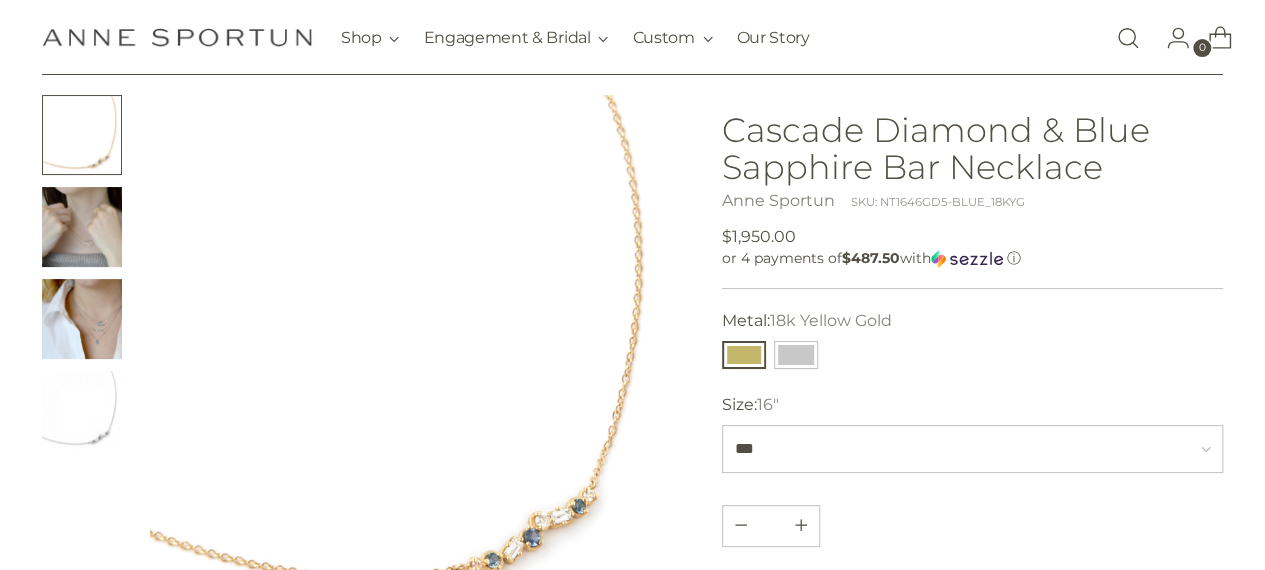 scroll, scrollTop: 200, scrollLeft: 0, axis: vertical 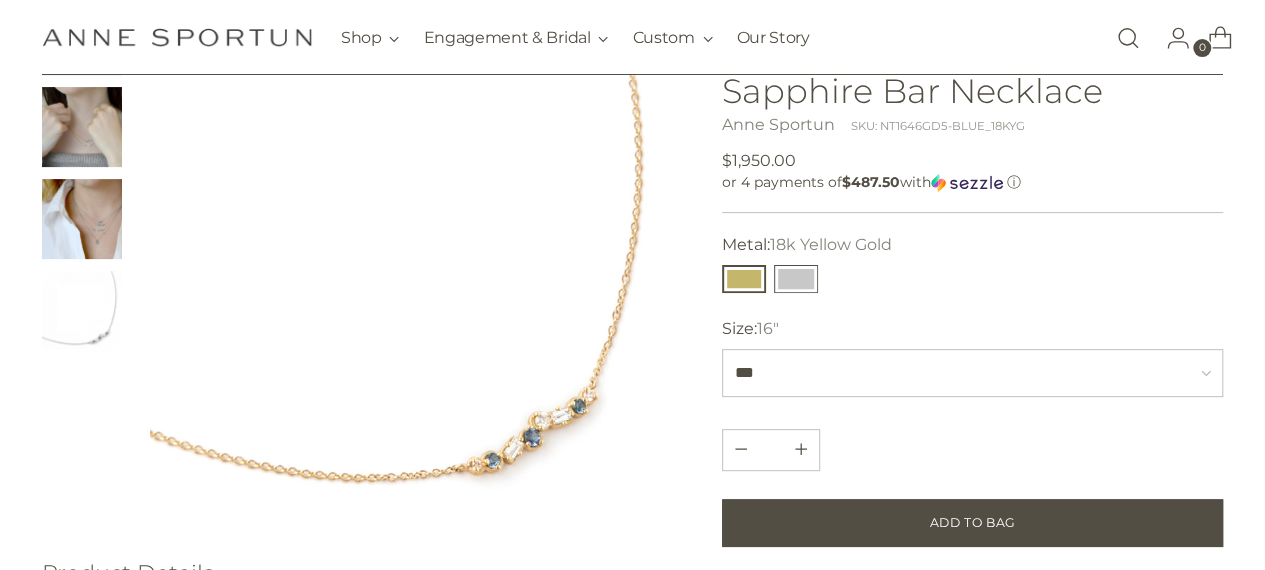 click at bounding box center (796, 279) 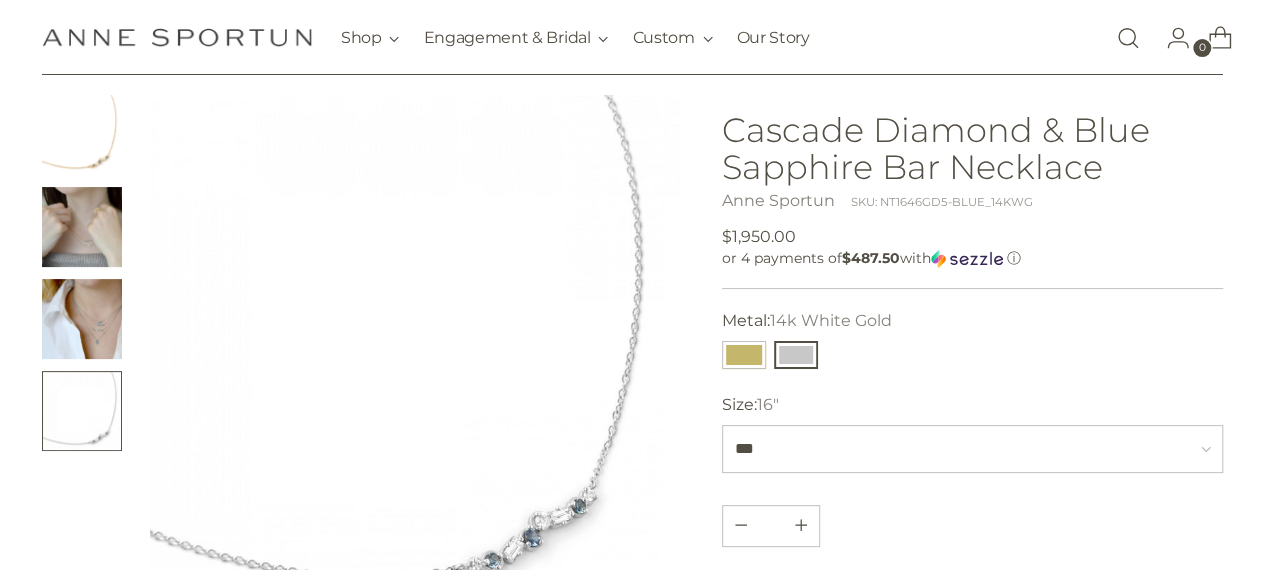 scroll, scrollTop: 300, scrollLeft: 0, axis: vertical 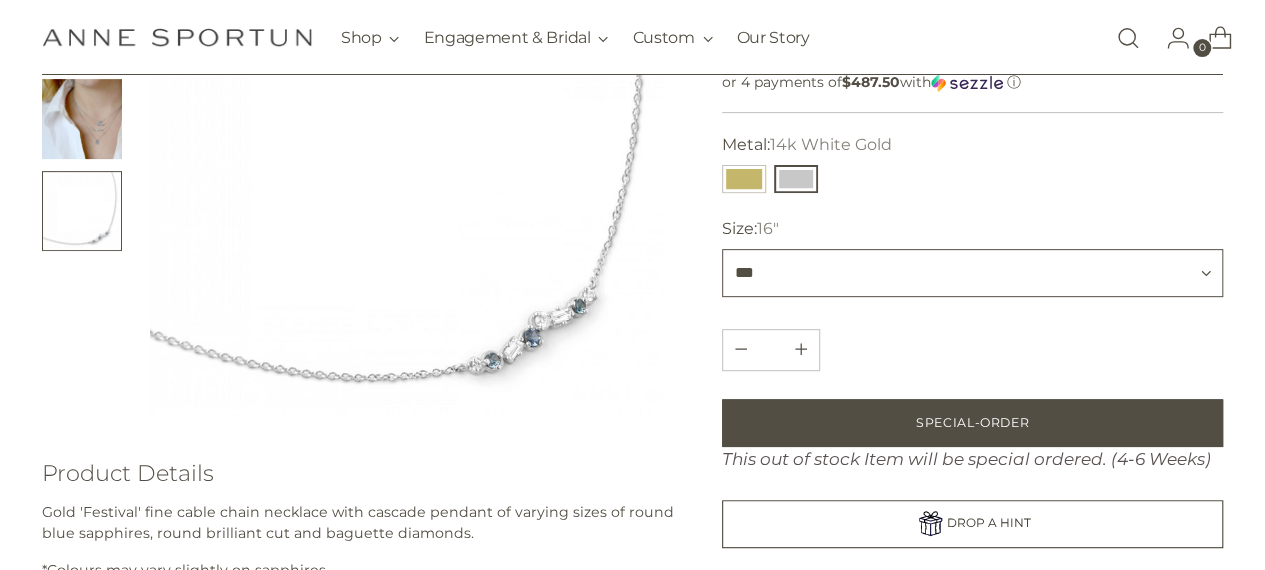 click on "*** ******" at bounding box center [973, 273] 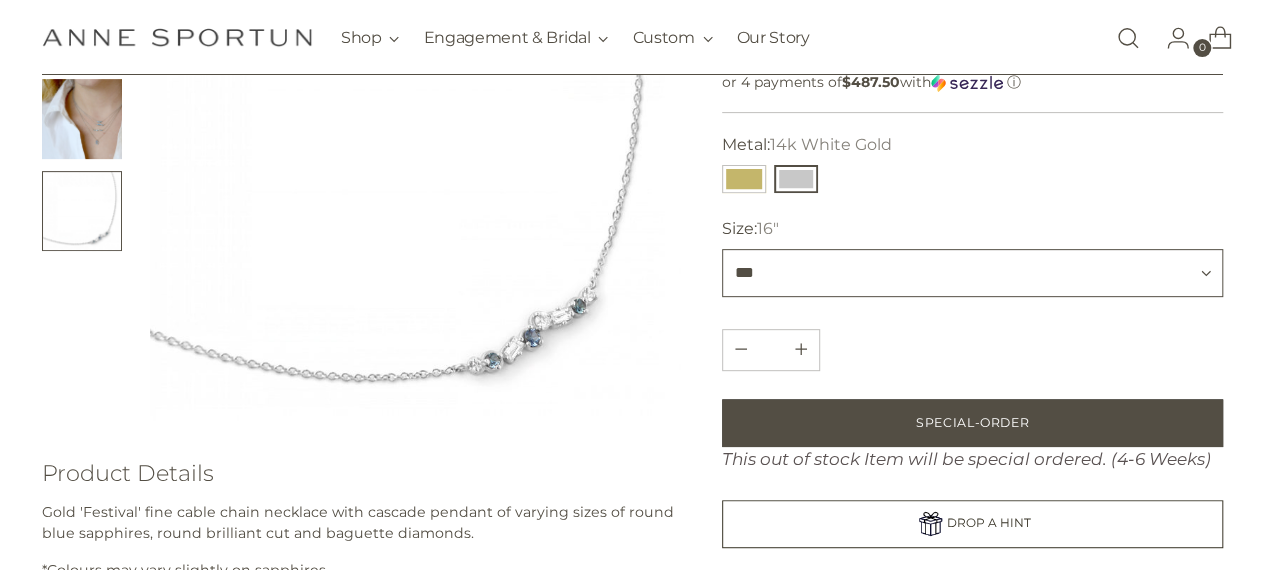 click on "*** ******" at bounding box center (973, 273) 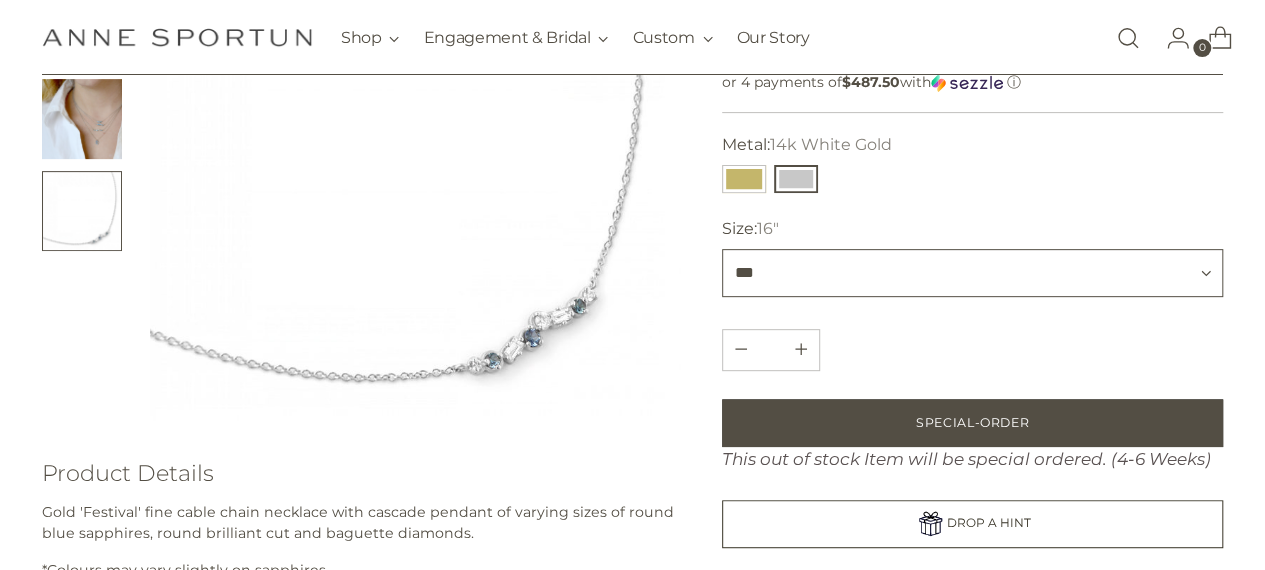 select on "******" 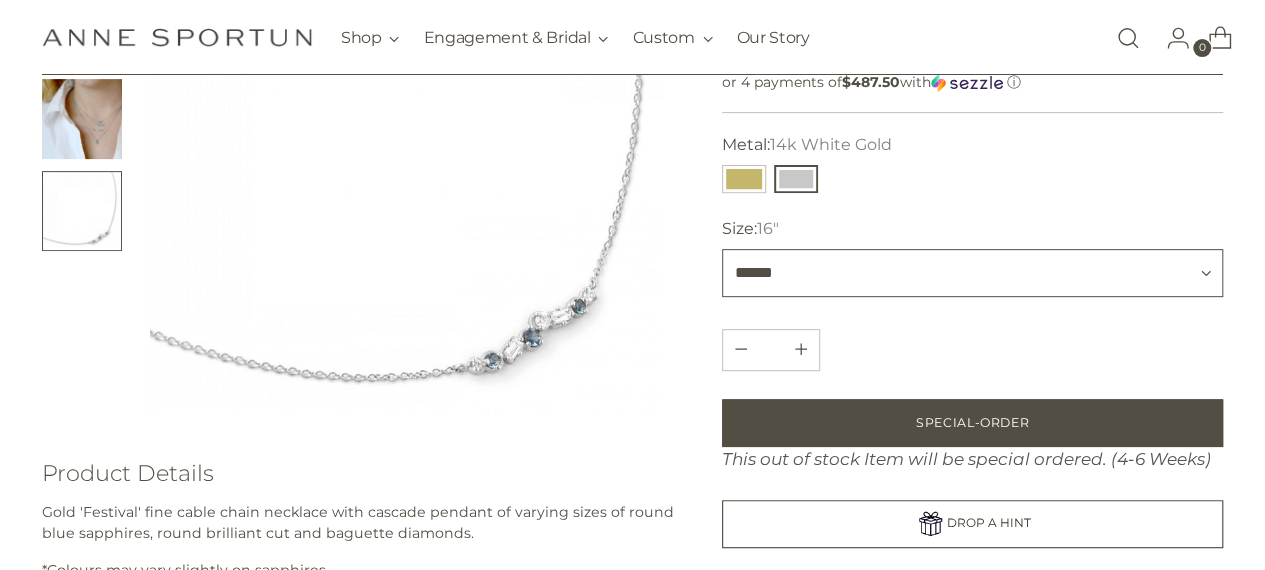 click on "*** ******" at bounding box center [973, 273] 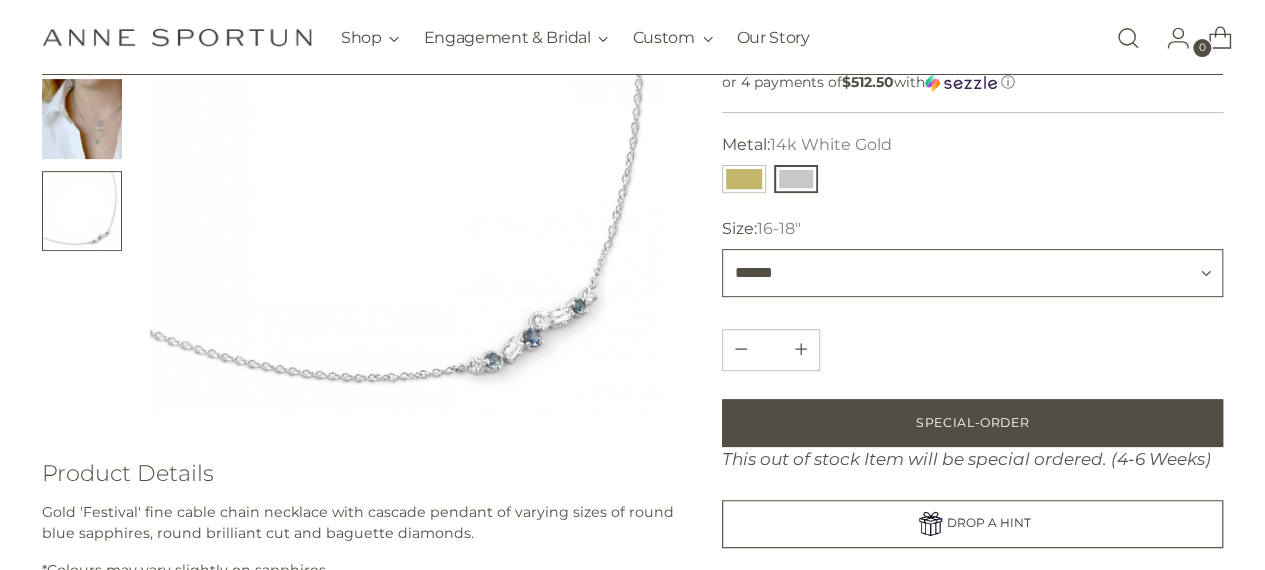 click on "*** ******" at bounding box center (973, 273) 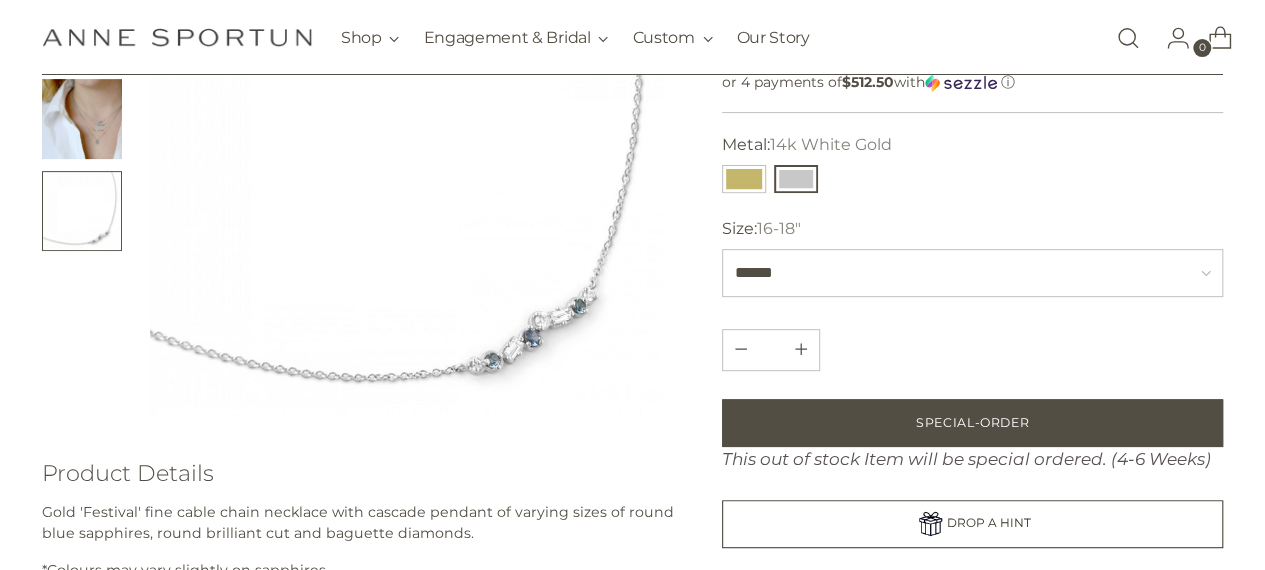 click on "**********" at bounding box center (973, 179) 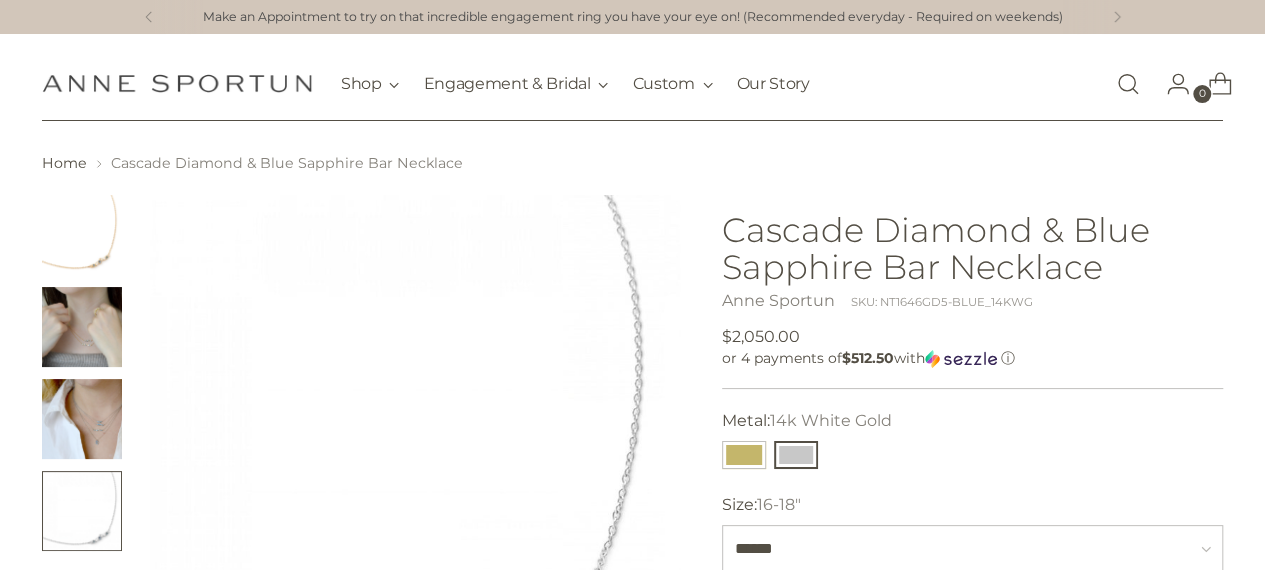 scroll, scrollTop: 200, scrollLeft: 0, axis: vertical 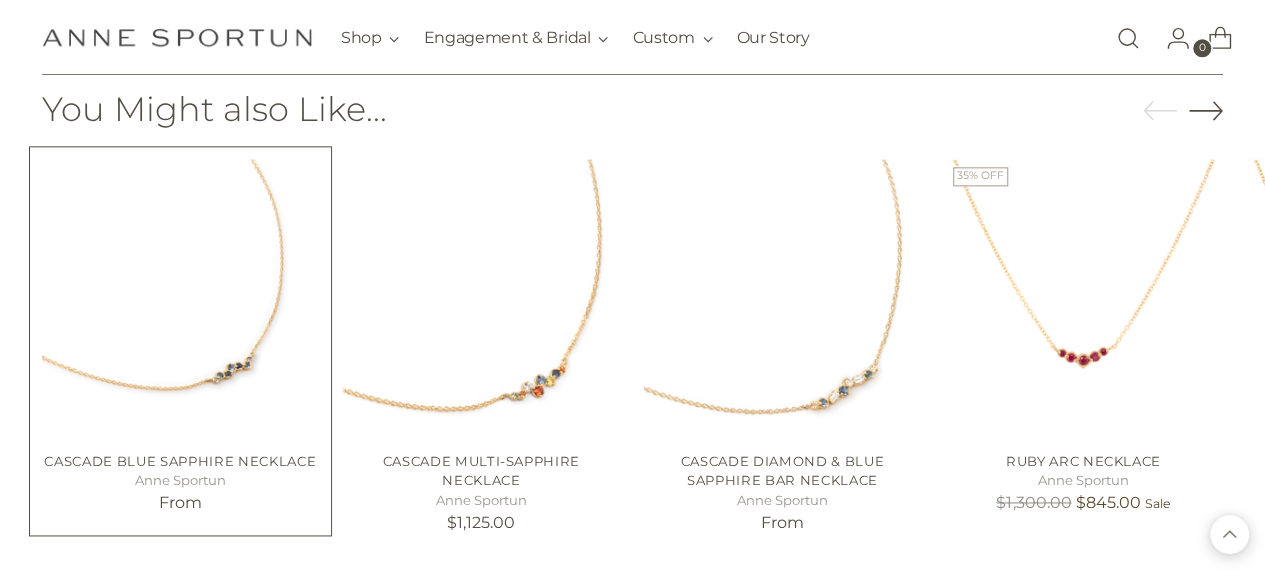 click at bounding box center (0, 0) 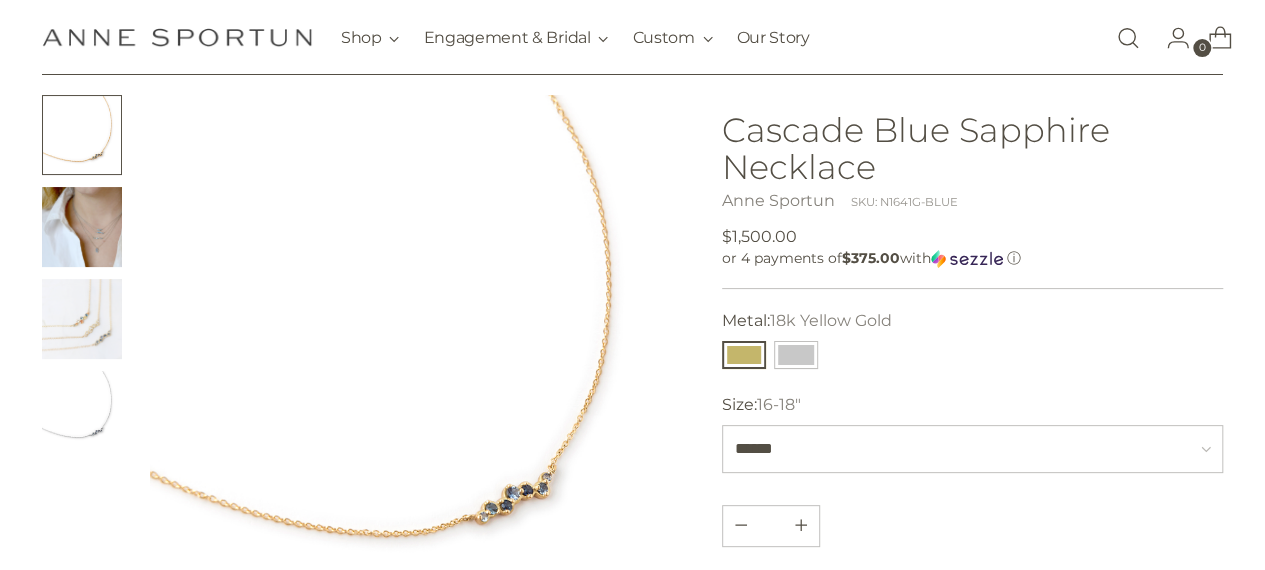scroll, scrollTop: 200, scrollLeft: 0, axis: vertical 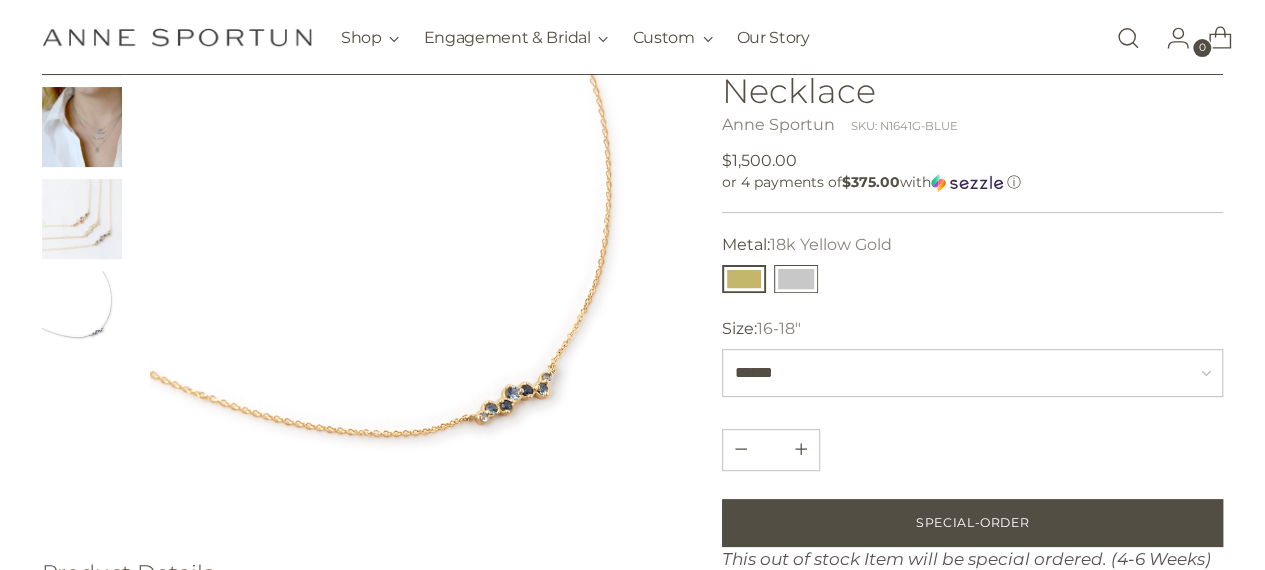 click at bounding box center [796, 279] 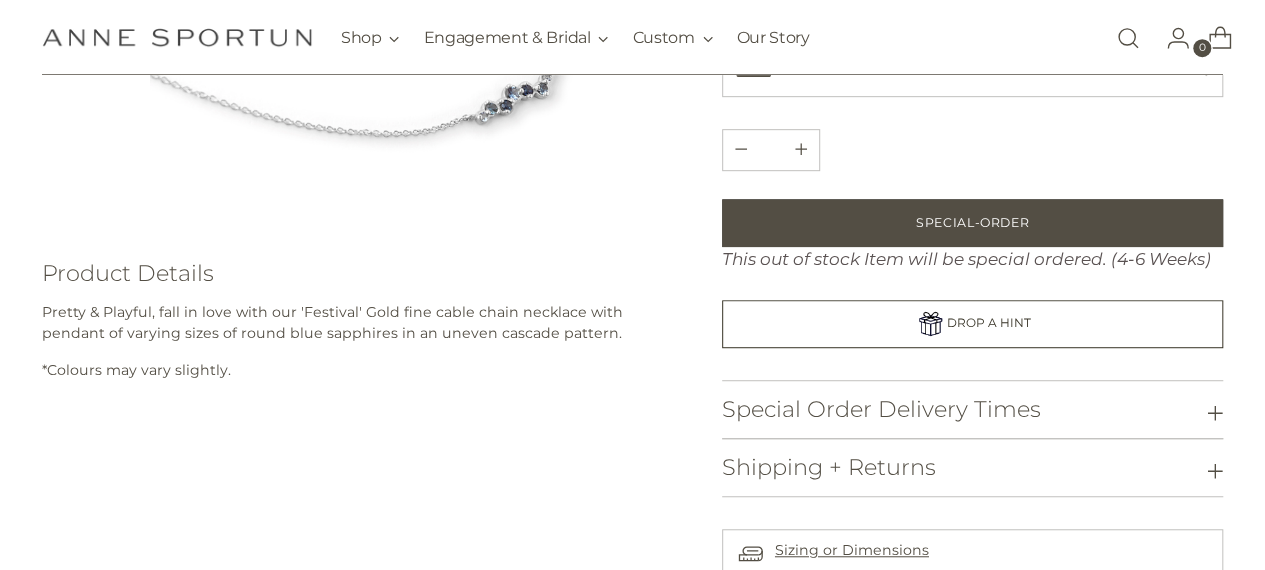 scroll, scrollTop: 200, scrollLeft: 0, axis: vertical 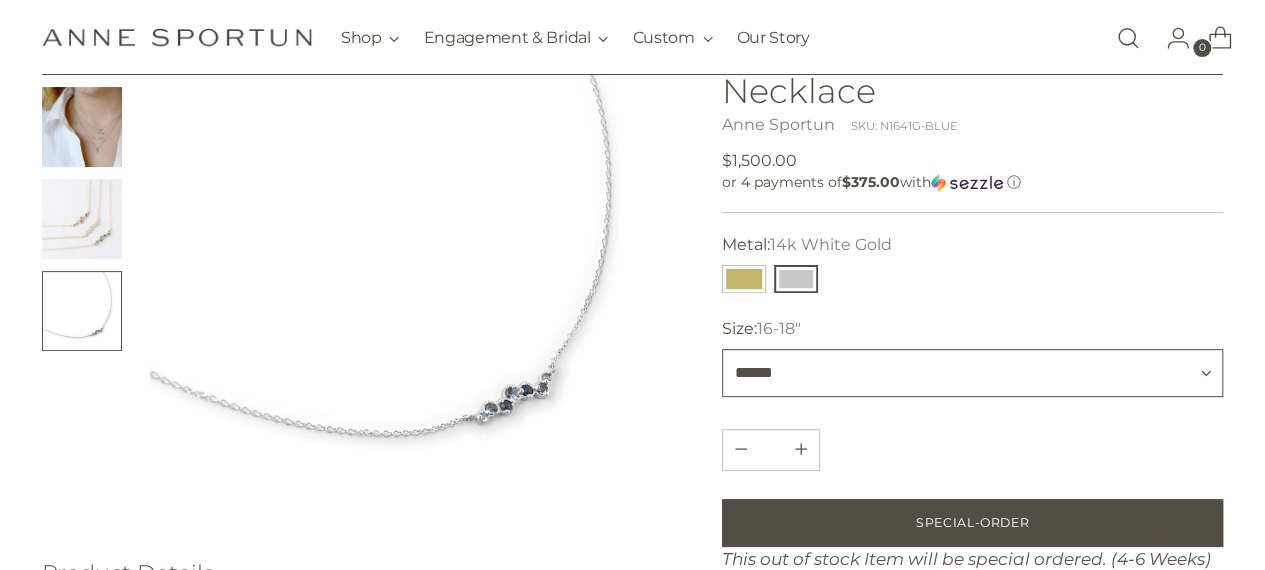 click on "****** ***" at bounding box center (973, 373) 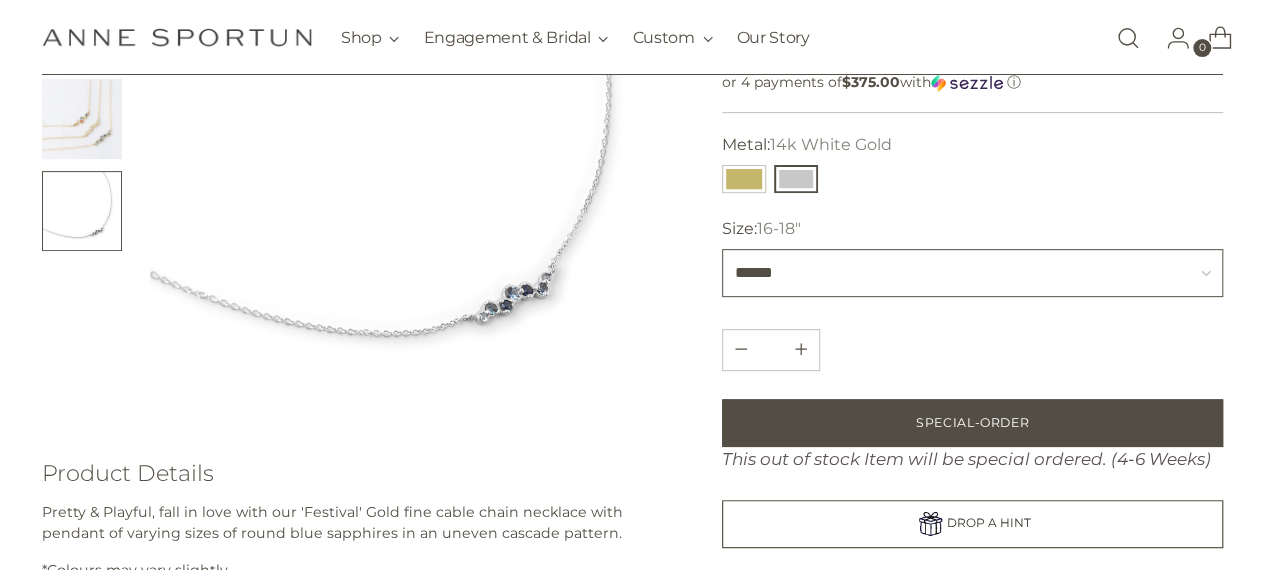 scroll, scrollTop: 100, scrollLeft: 0, axis: vertical 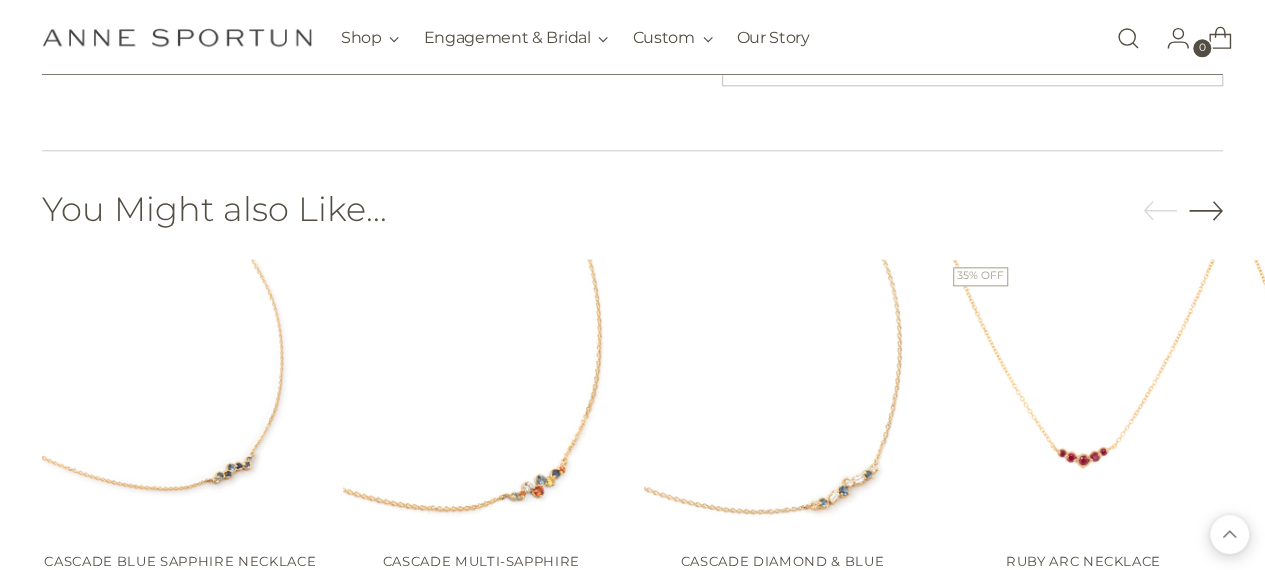 click 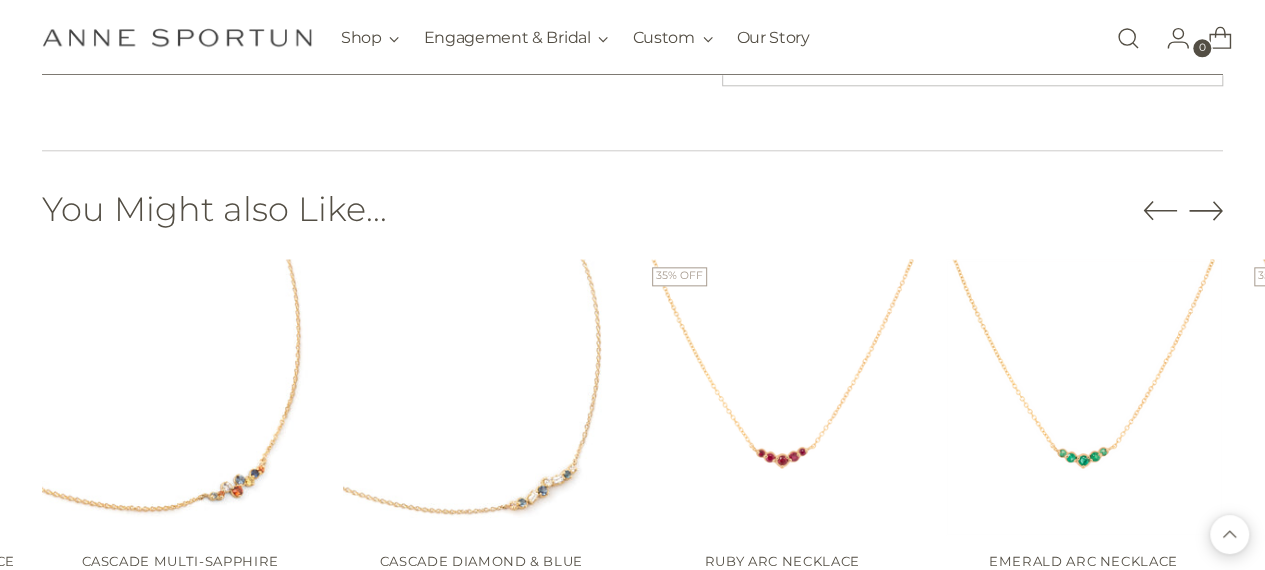 click 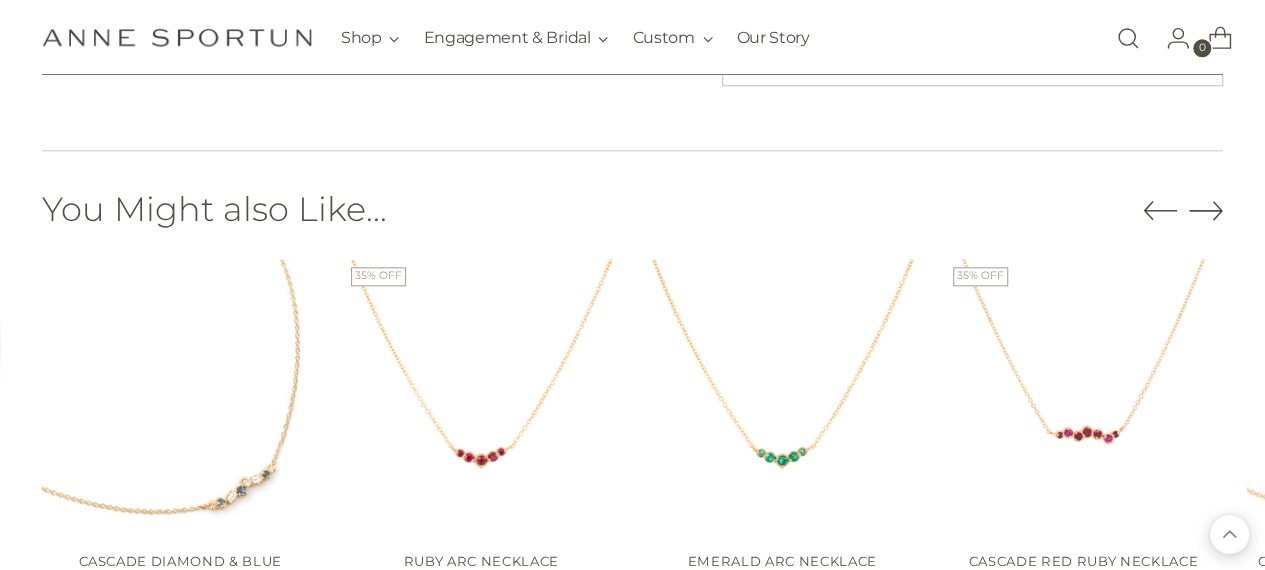 click 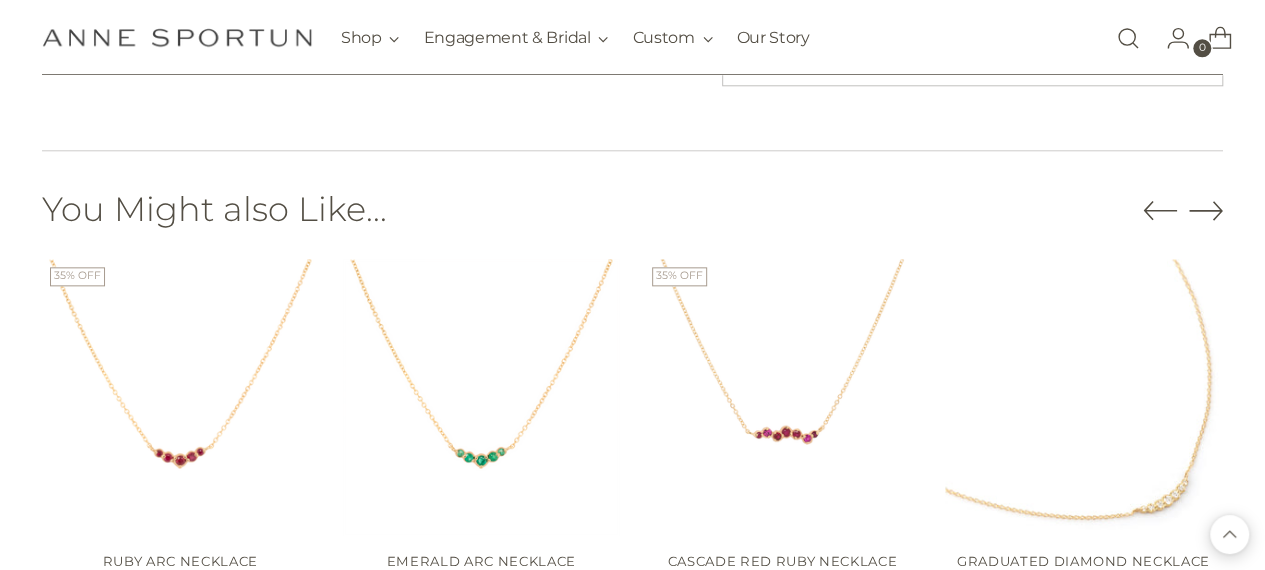 click 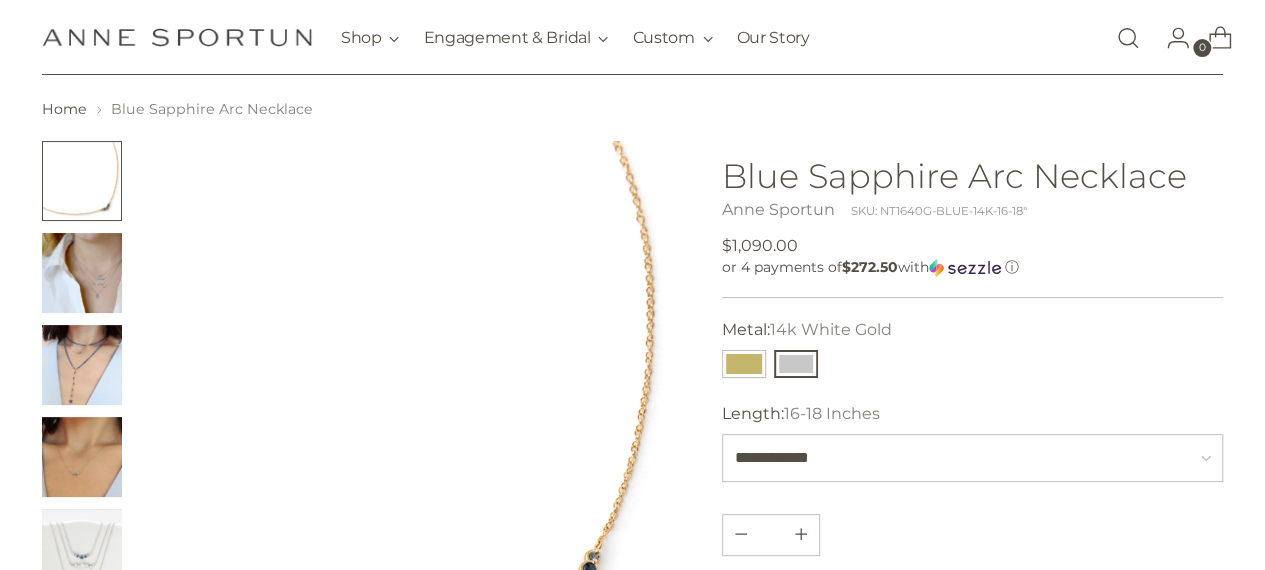 scroll, scrollTop: 0, scrollLeft: 0, axis: both 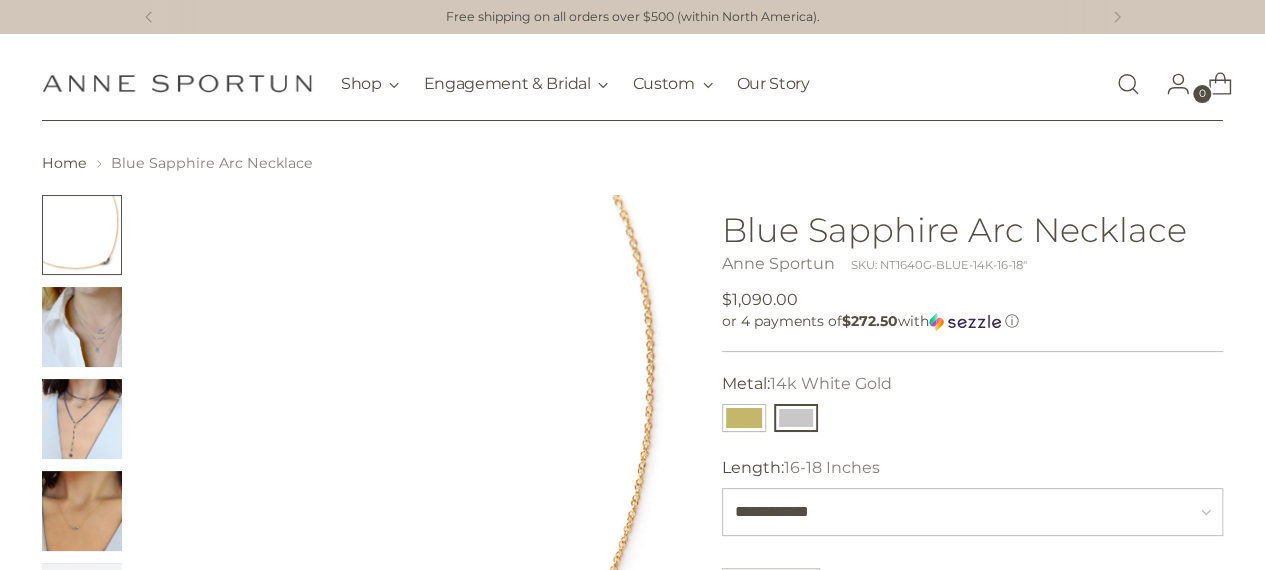 click at bounding box center [177, 83] 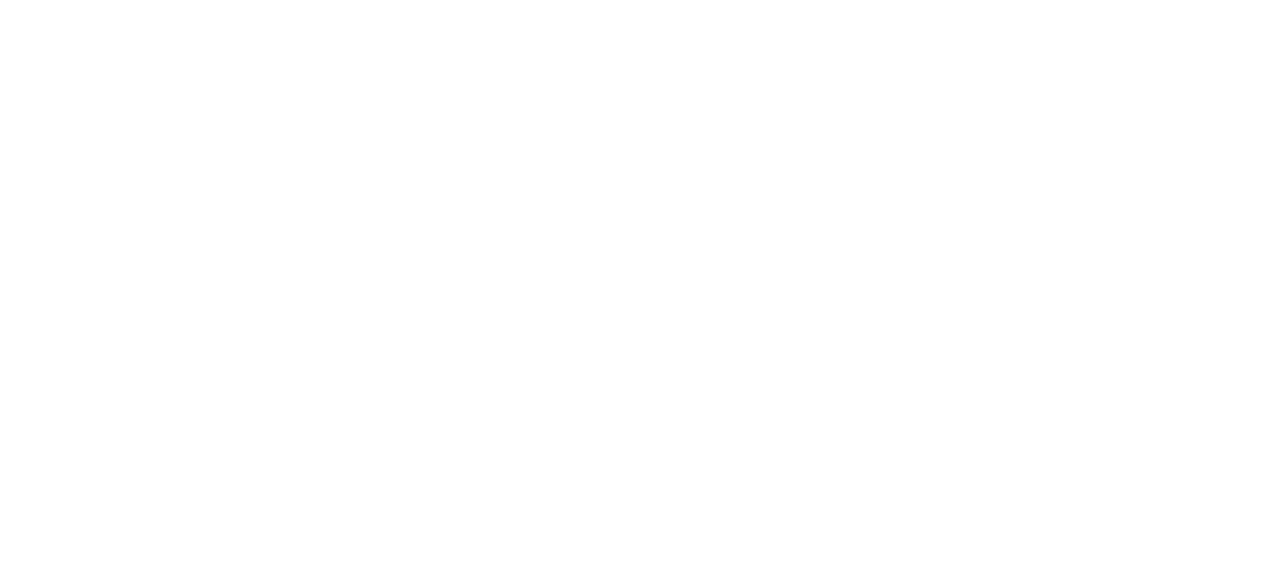 scroll, scrollTop: 0, scrollLeft: 0, axis: both 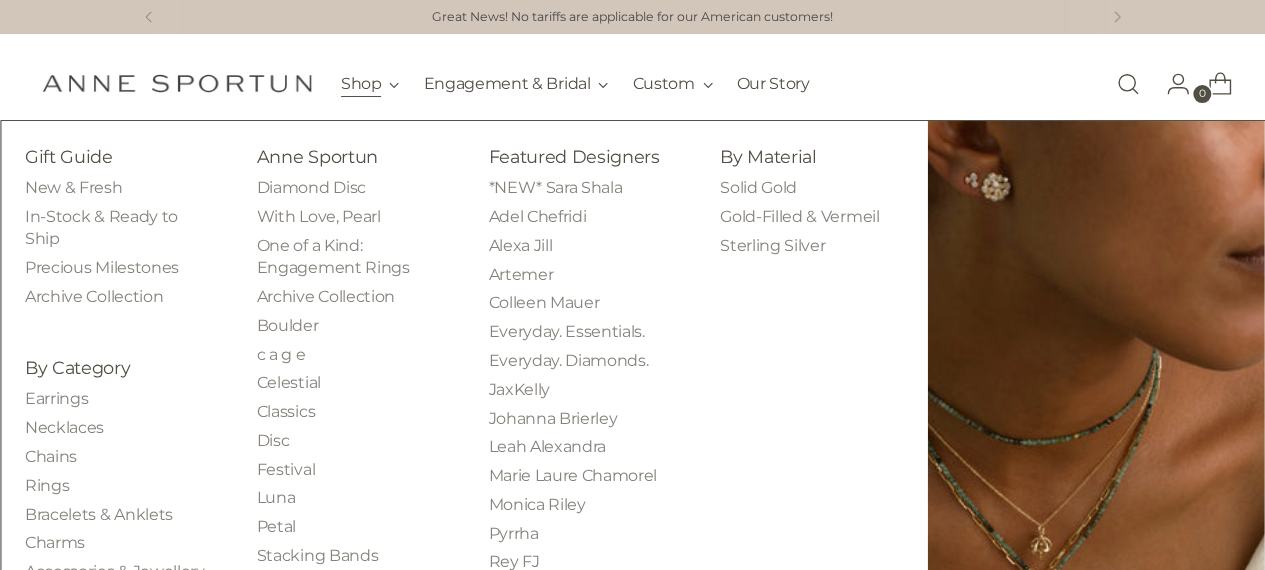 click on "Shop" at bounding box center (370, 84) 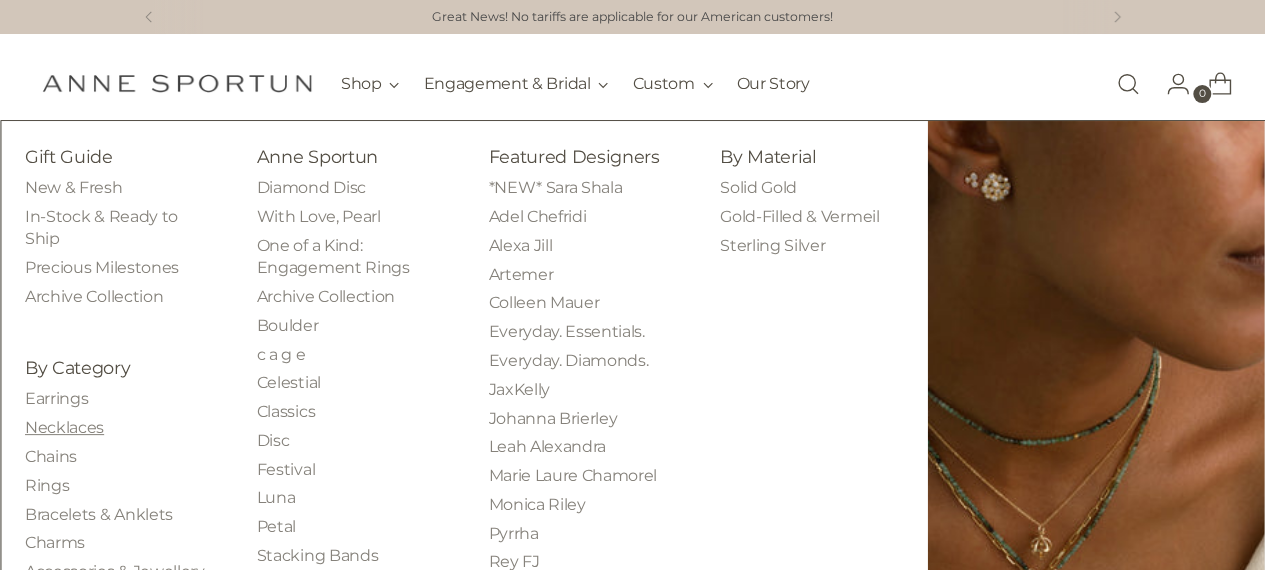 click on "Necklaces" at bounding box center [64, 427] 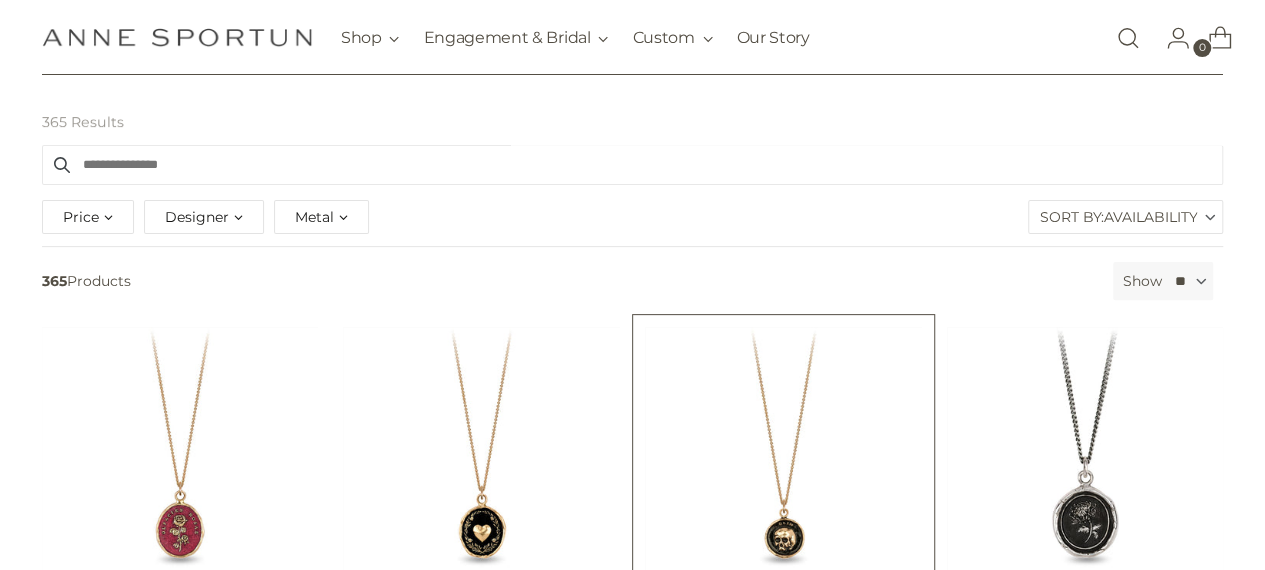 scroll, scrollTop: 400, scrollLeft: 0, axis: vertical 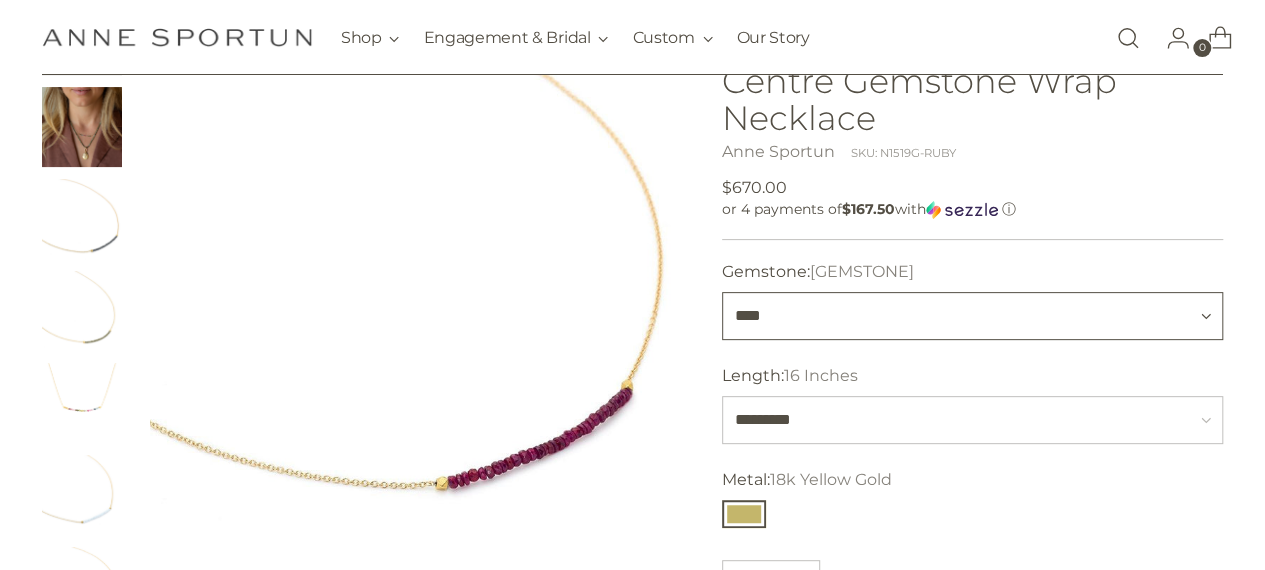 click on "**********" at bounding box center (973, 316) 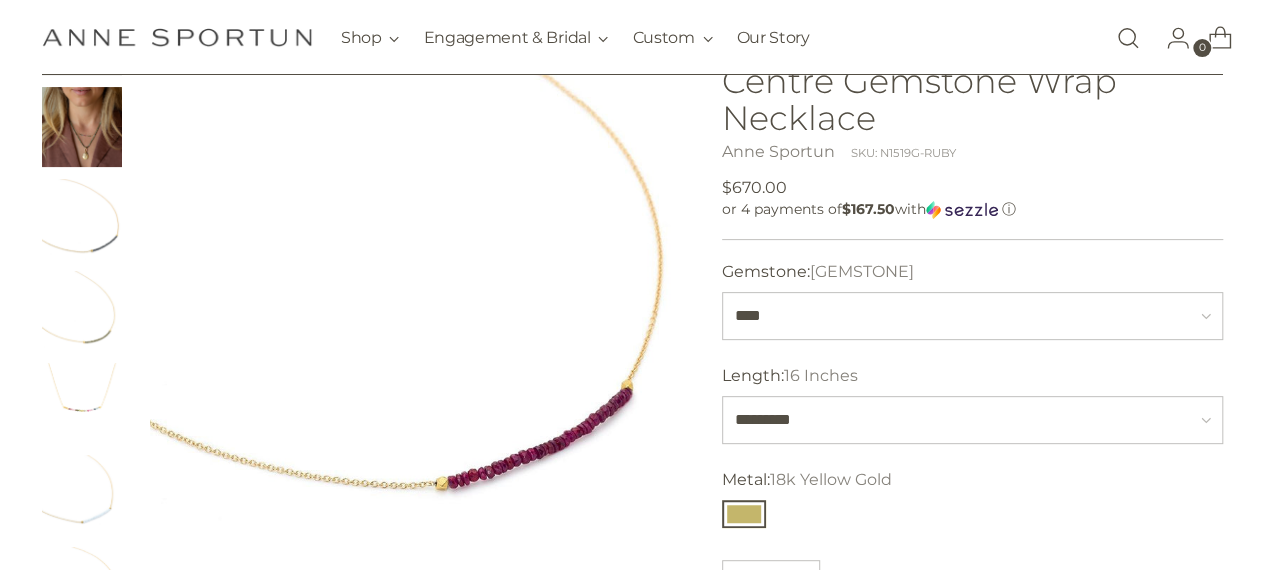 click at bounding box center (633, 551) 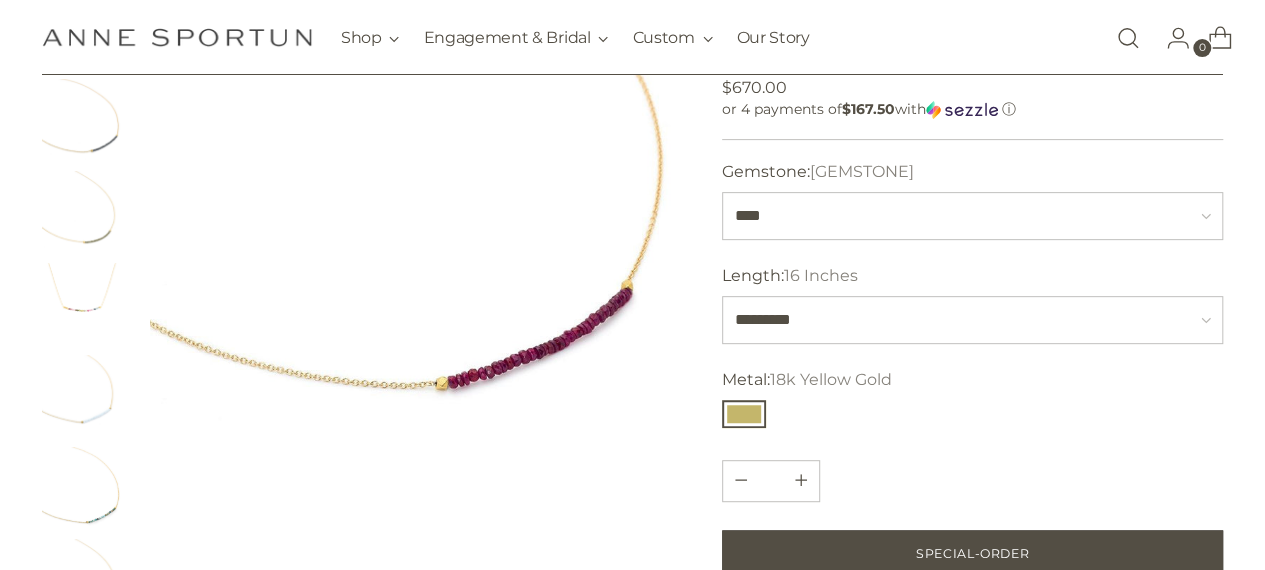 scroll, scrollTop: 400, scrollLeft: 0, axis: vertical 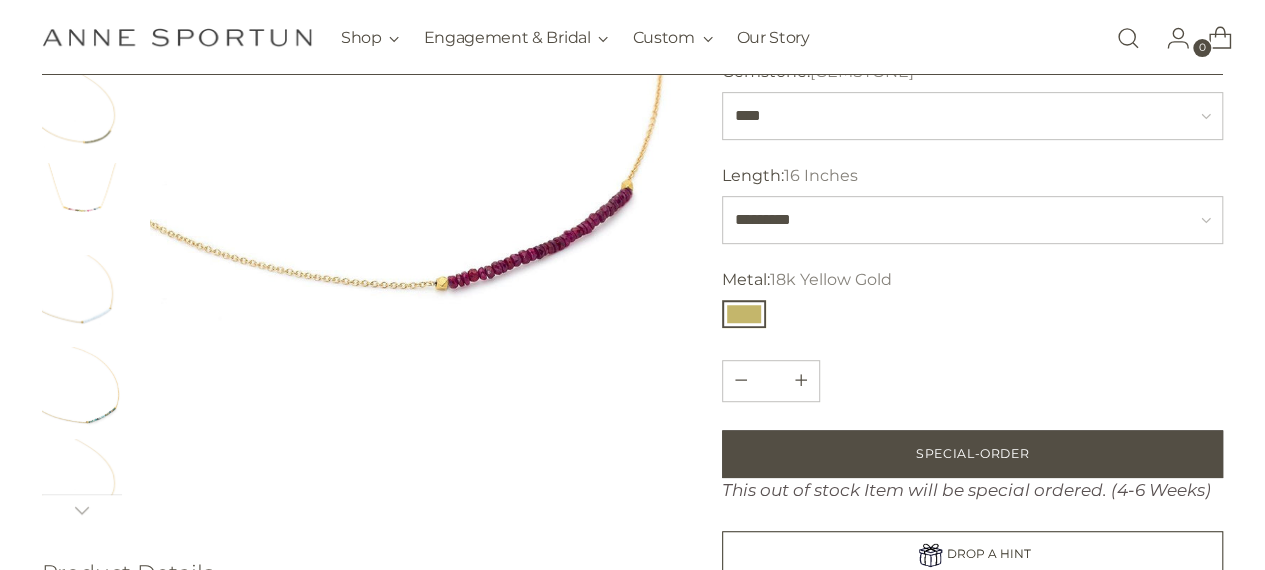 click at bounding box center [82, 203] 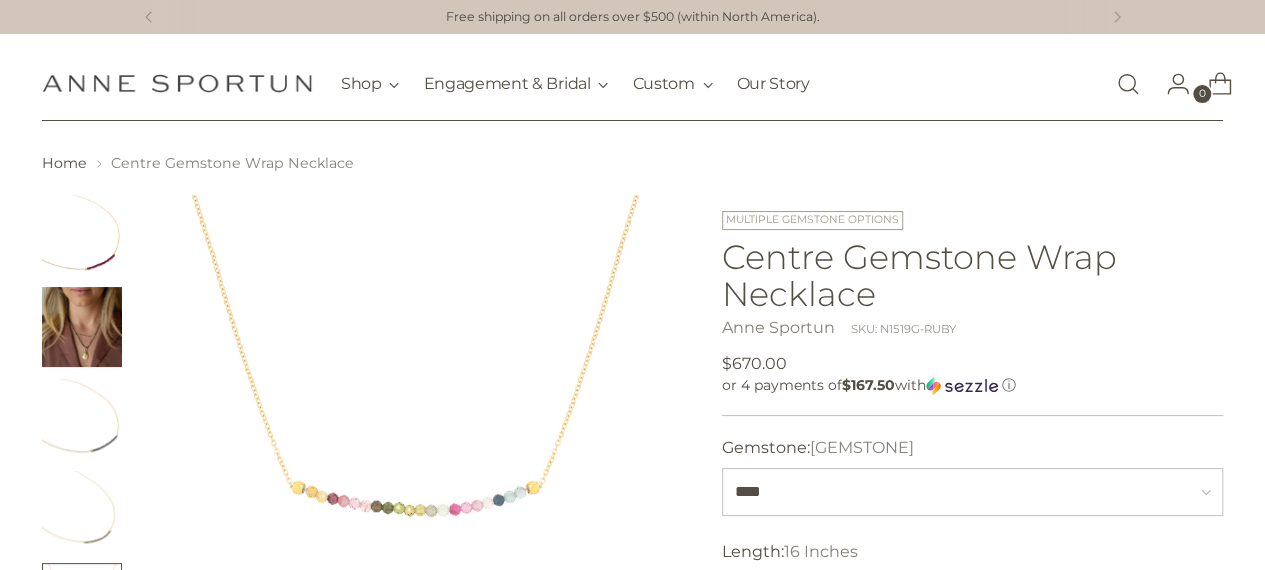 scroll, scrollTop: 200, scrollLeft: 0, axis: vertical 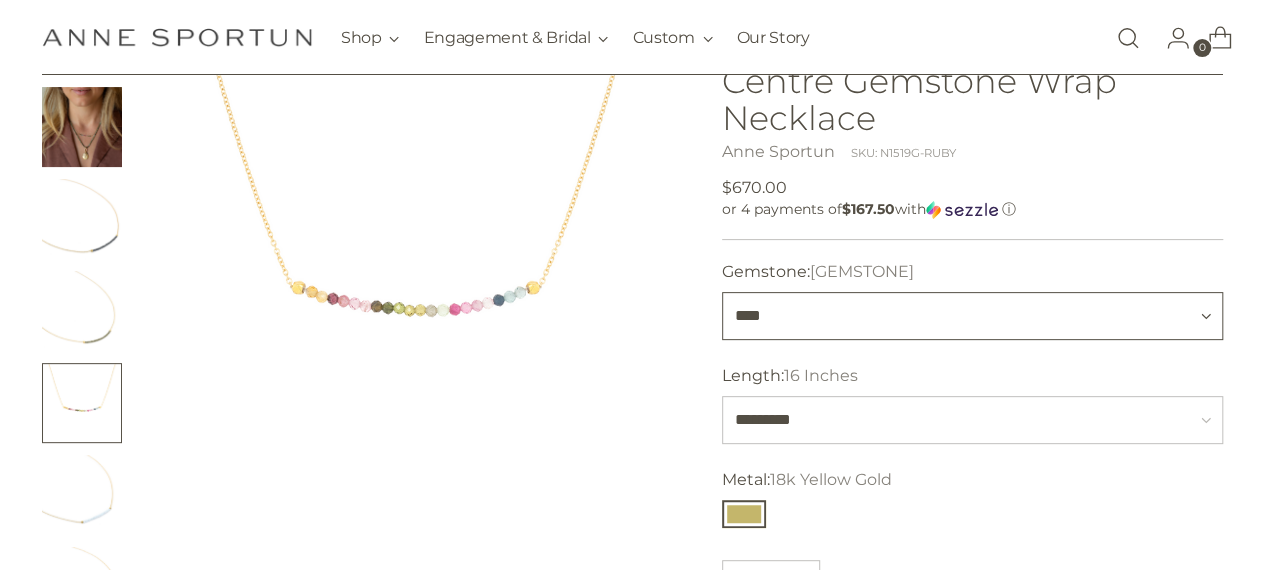click on "**********" at bounding box center (973, 316) 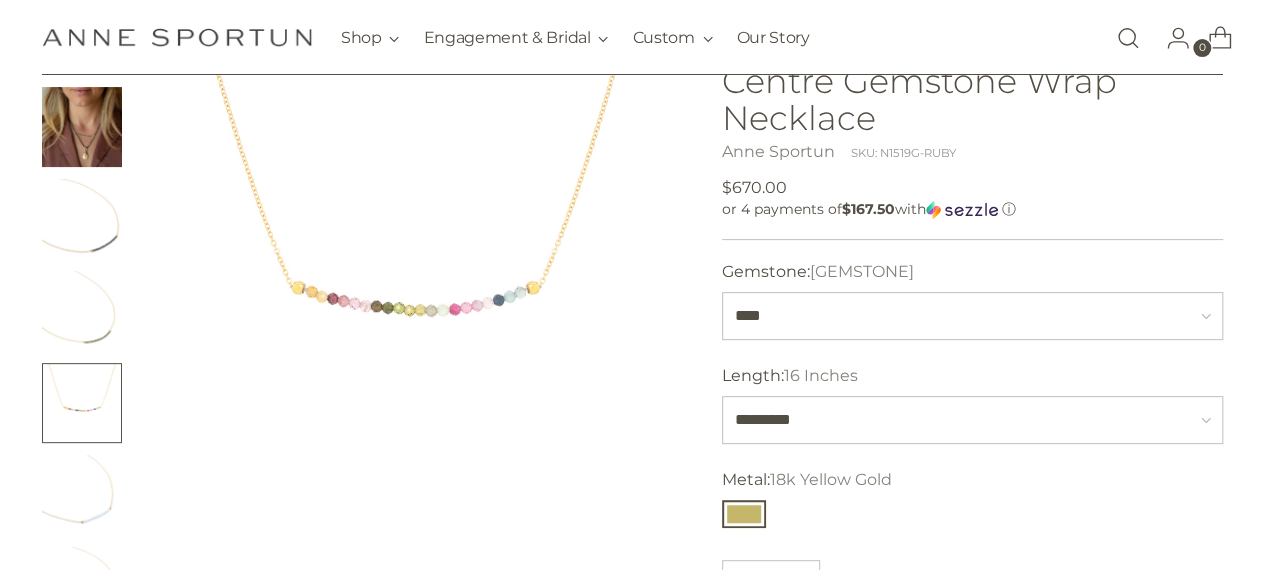 click at bounding box center (82, 219) 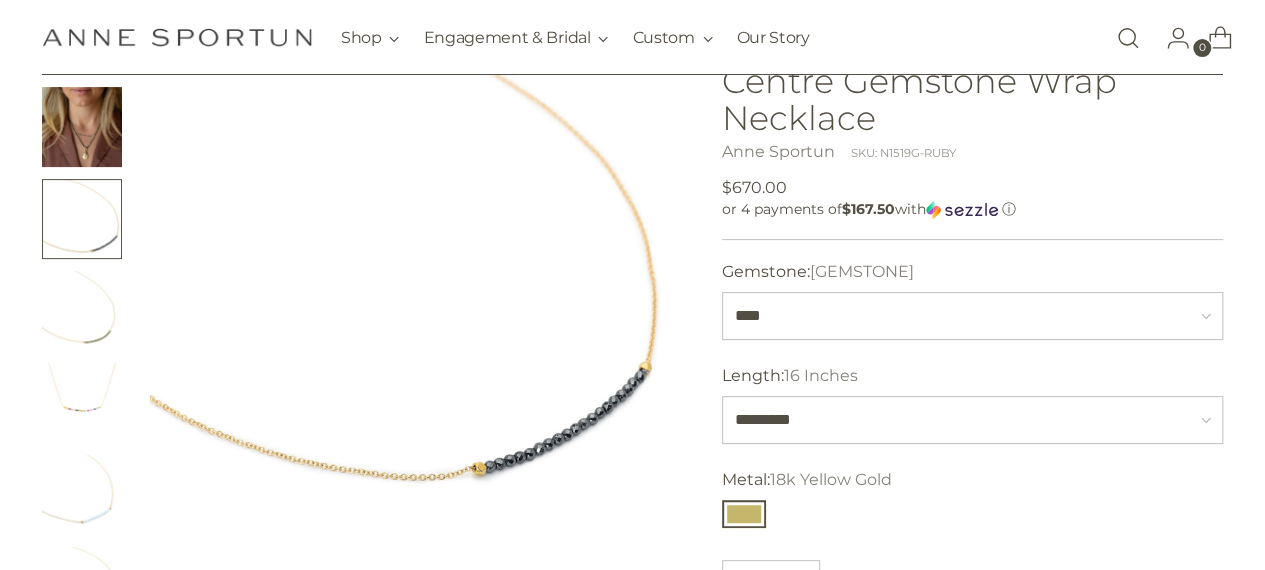 click at bounding box center (82, 403) 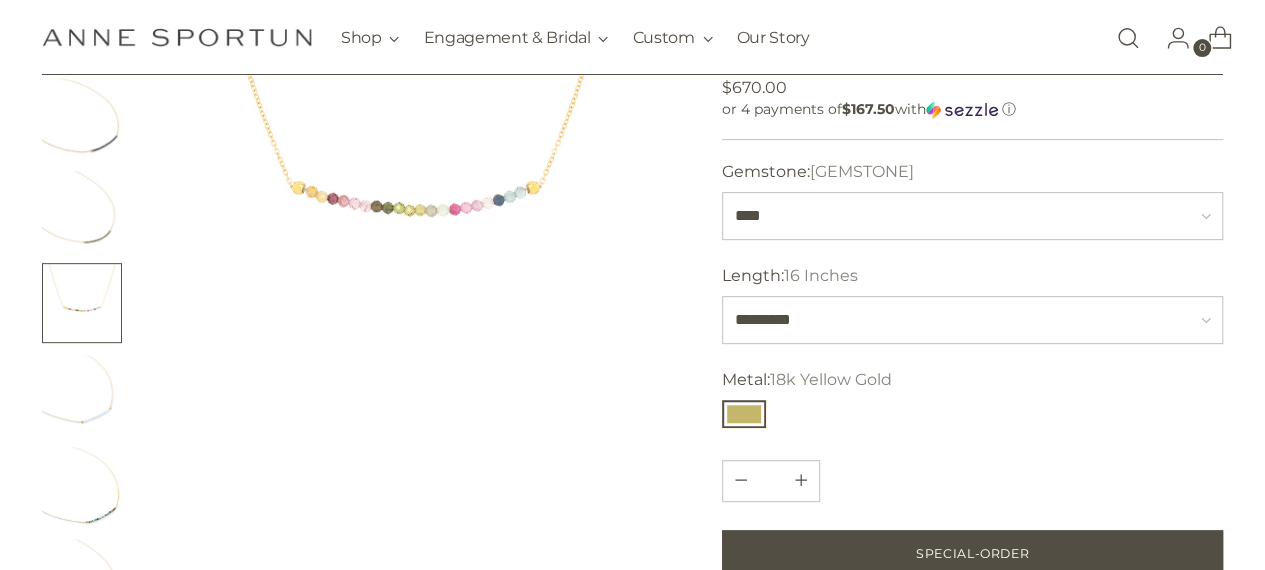 scroll, scrollTop: 400, scrollLeft: 0, axis: vertical 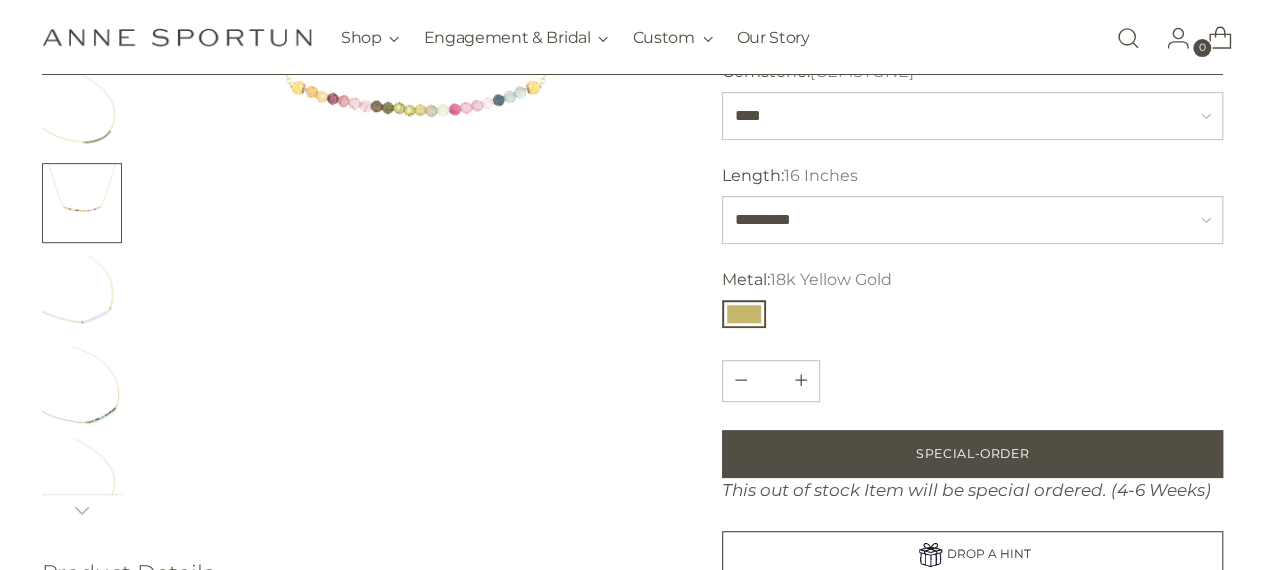 click at bounding box center (82, 387) 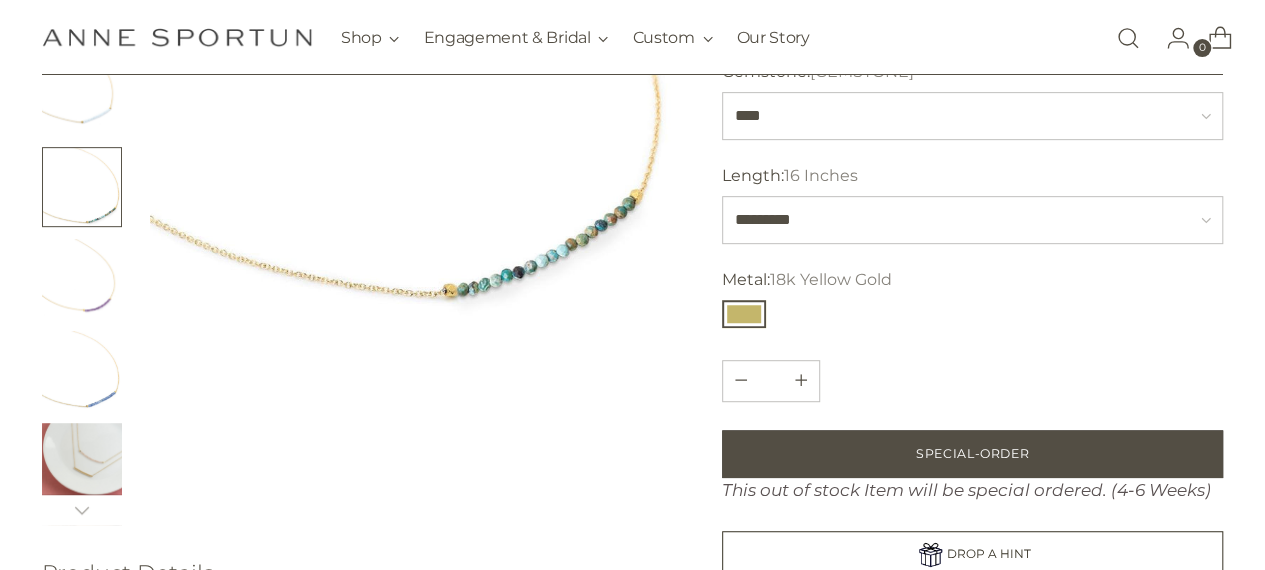 scroll, scrollTop: 300, scrollLeft: 0, axis: vertical 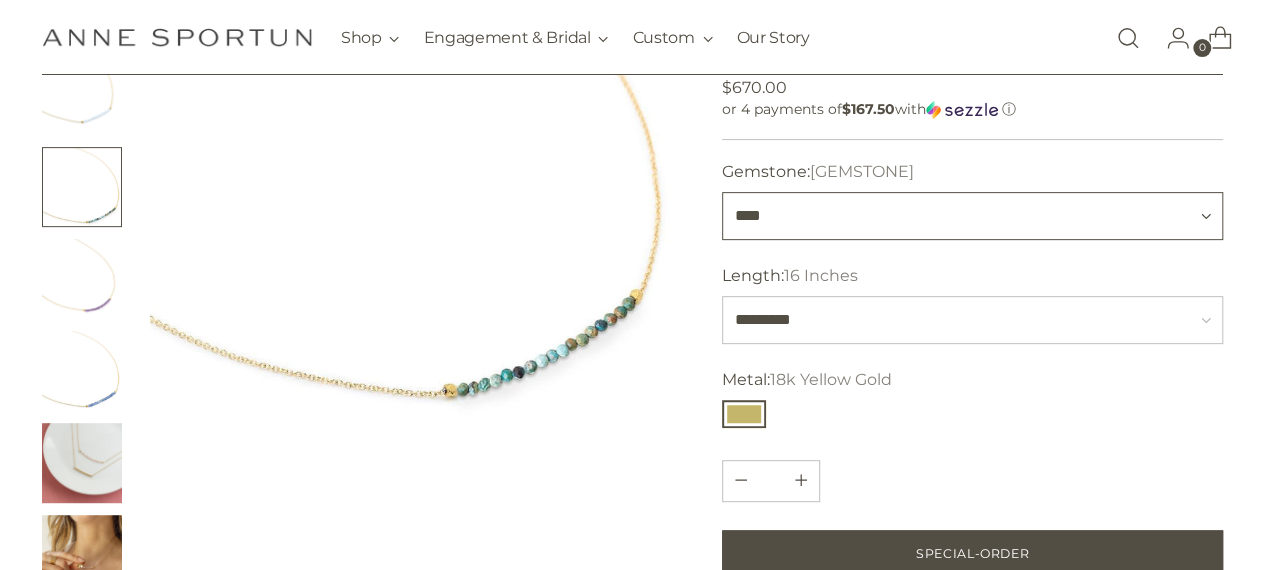 click on "**********" at bounding box center [973, 216] 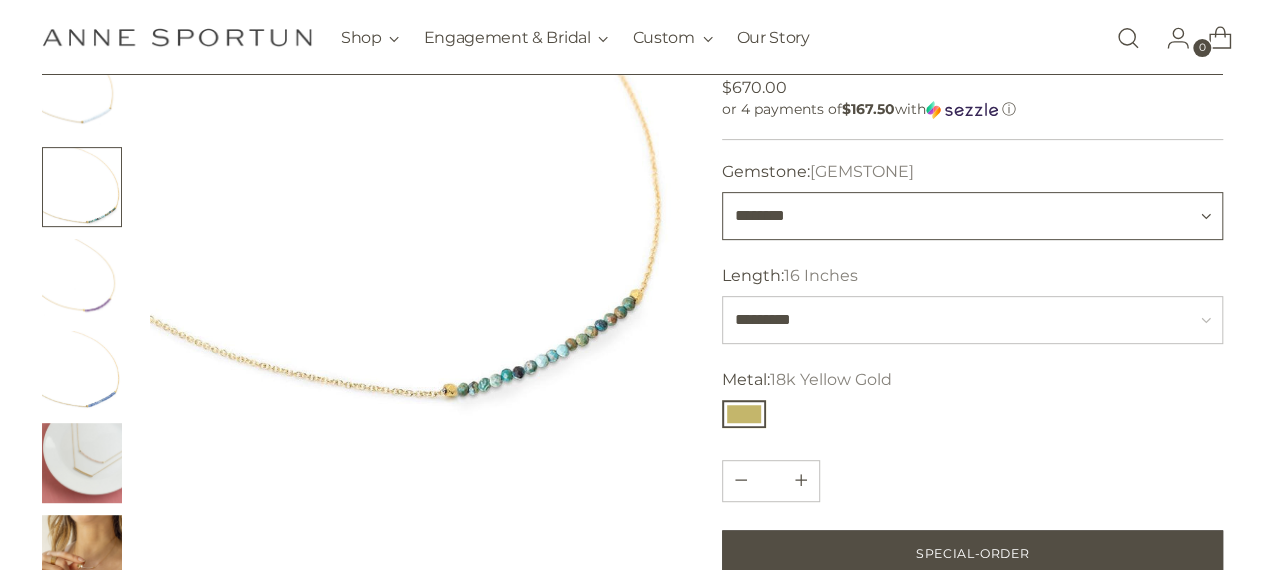 type 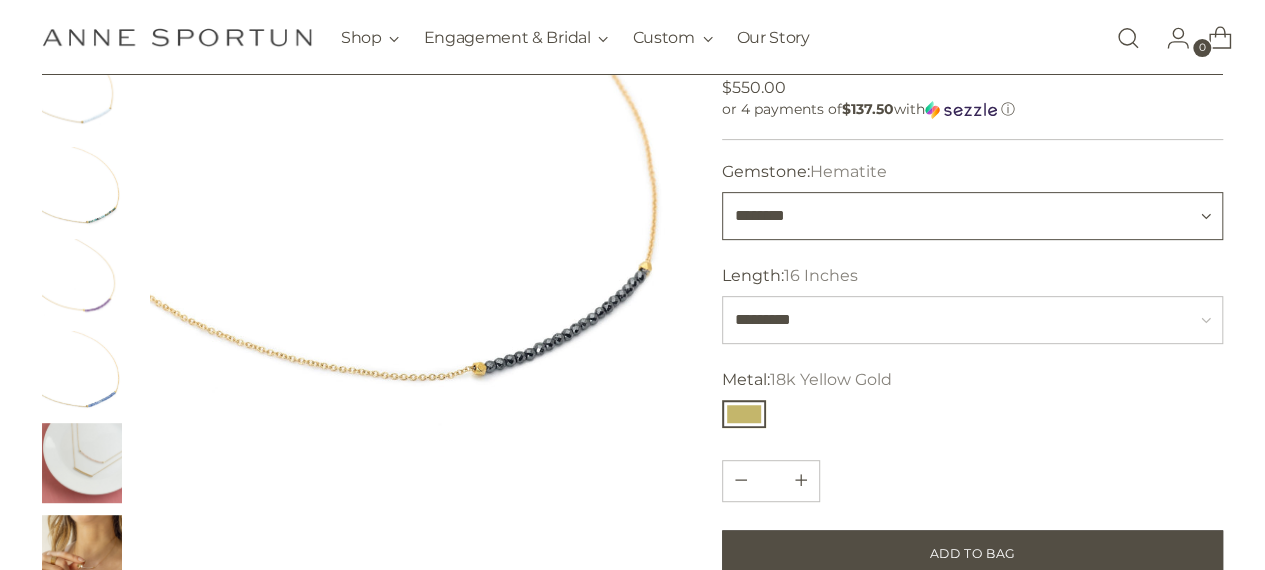 click on "**********" at bounding box center (973, 216) 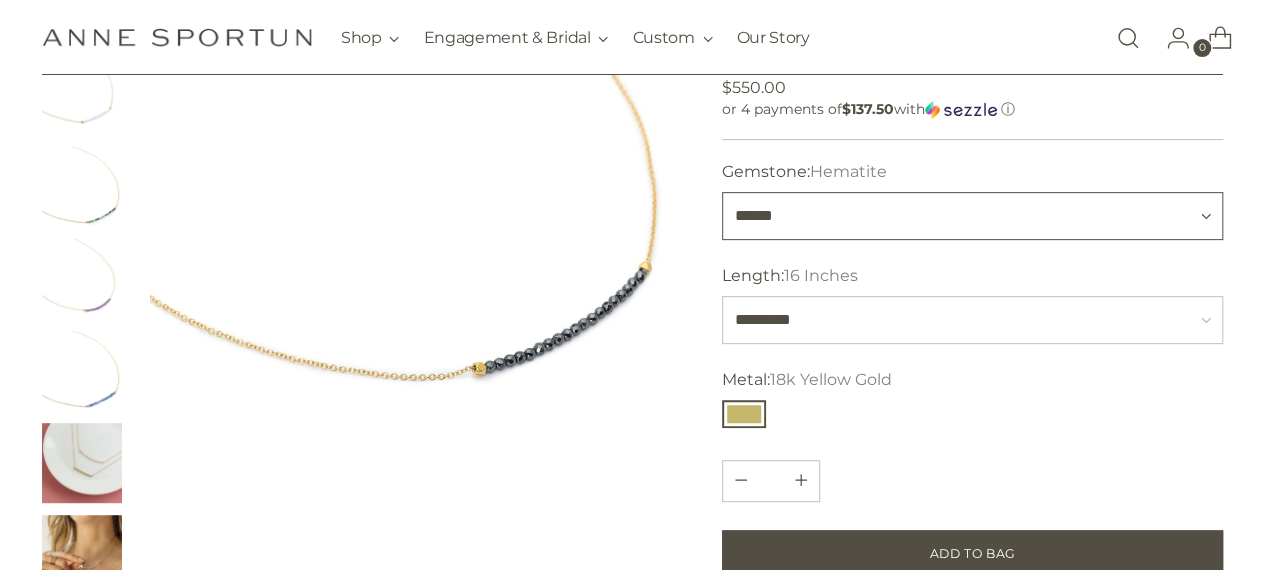 click on "**********" at bounding box center [973, 216] 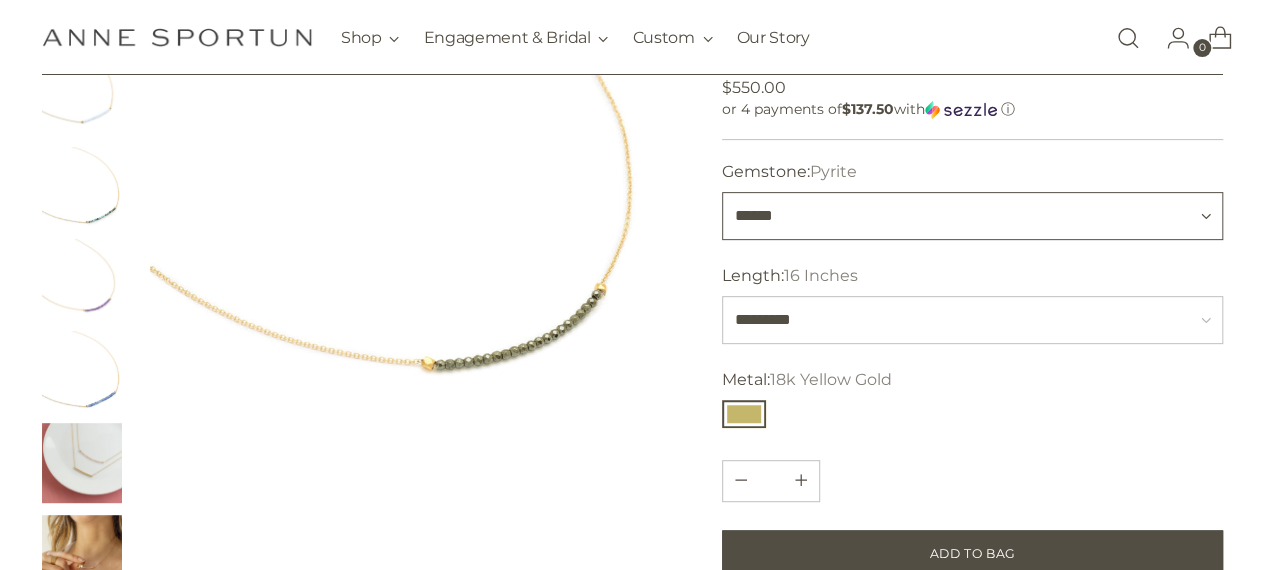 click on "**********" at bounding box center [973, 216] 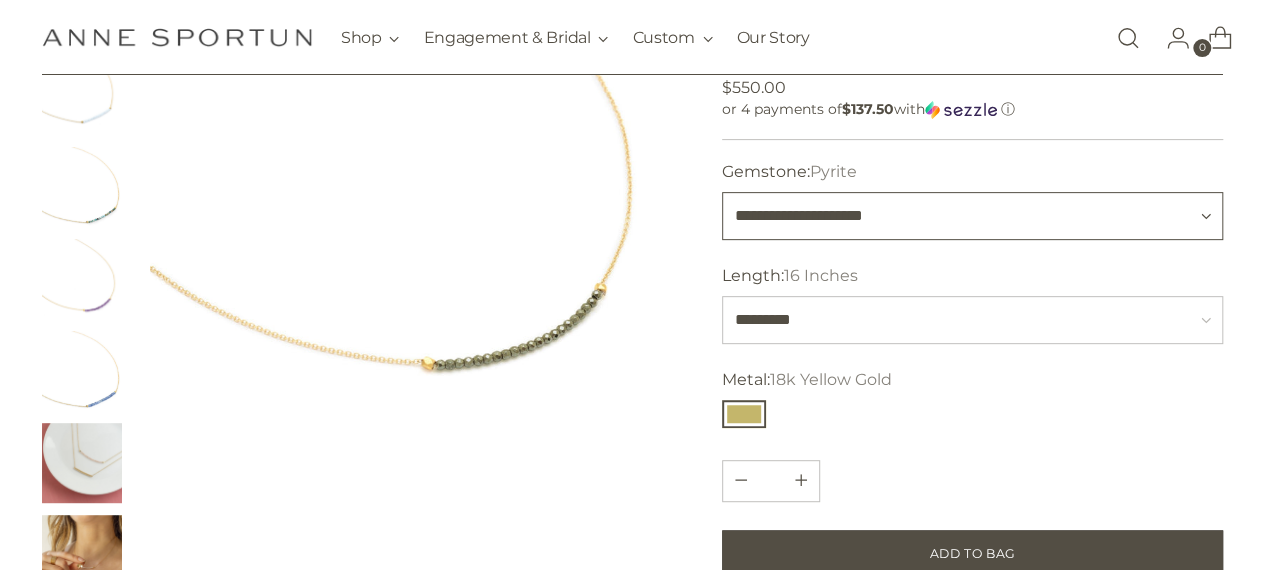 click on "**********" at bounding box center (973, 216) 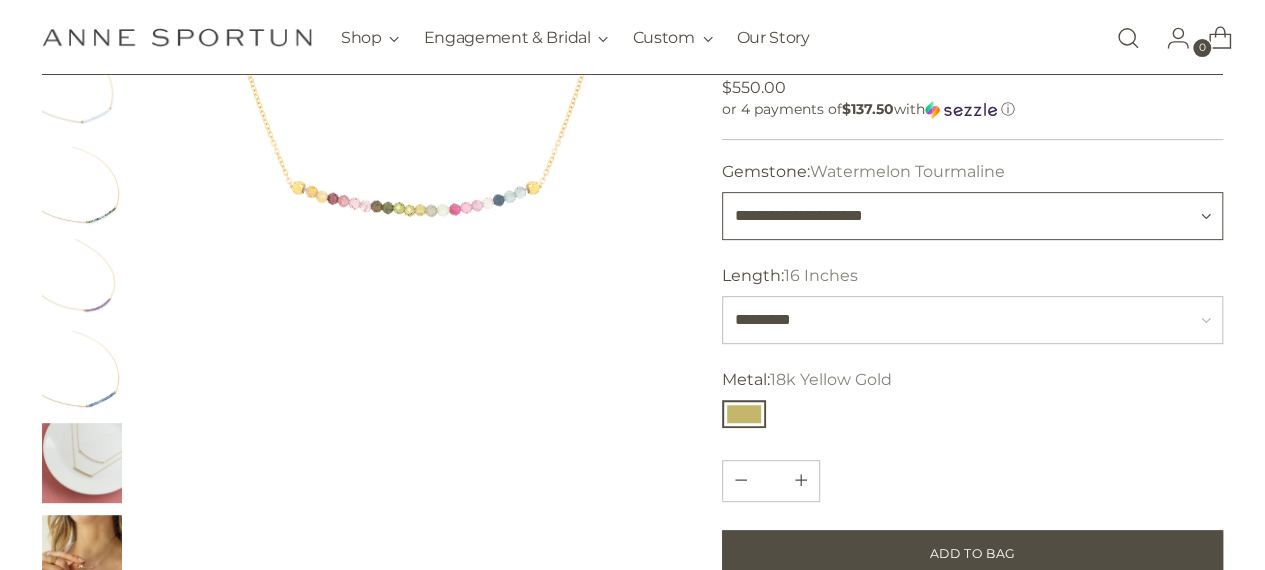 click on "**********" at bounding box center (973, 216) 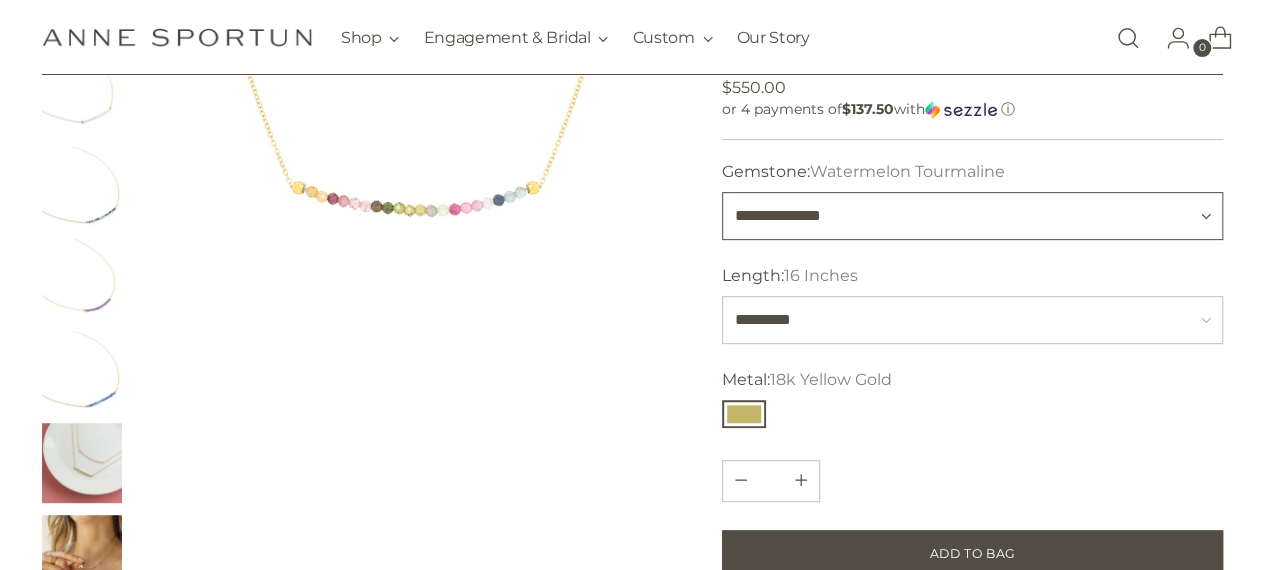 click on "**********" at bounding box center [973, 216] 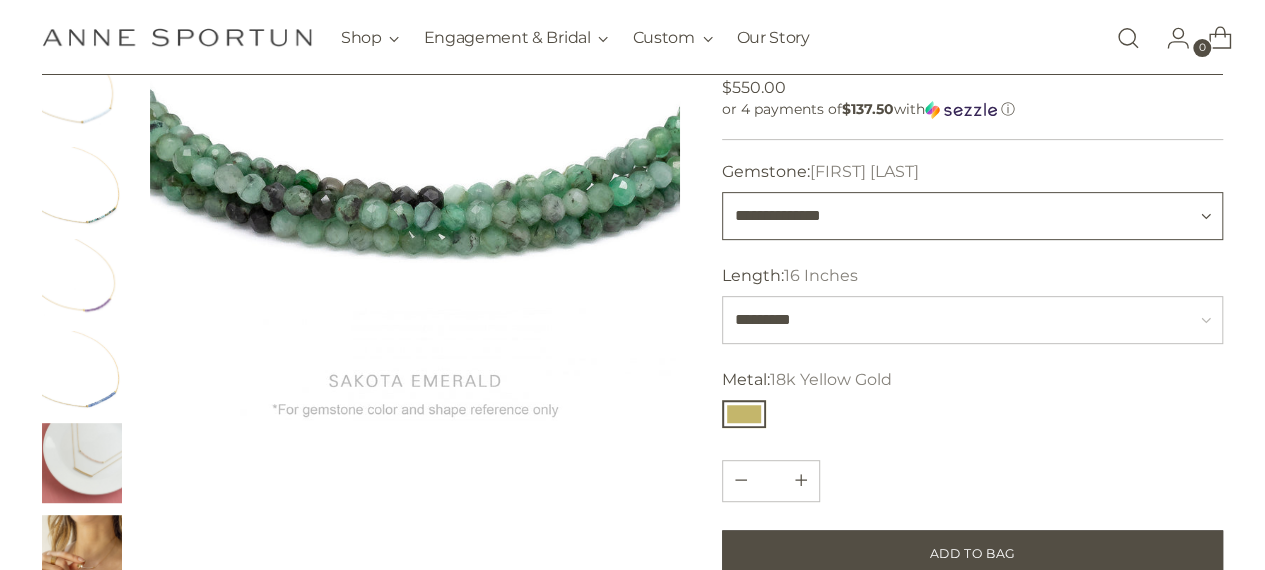 click on "**********" at bounding box center [973, 216] 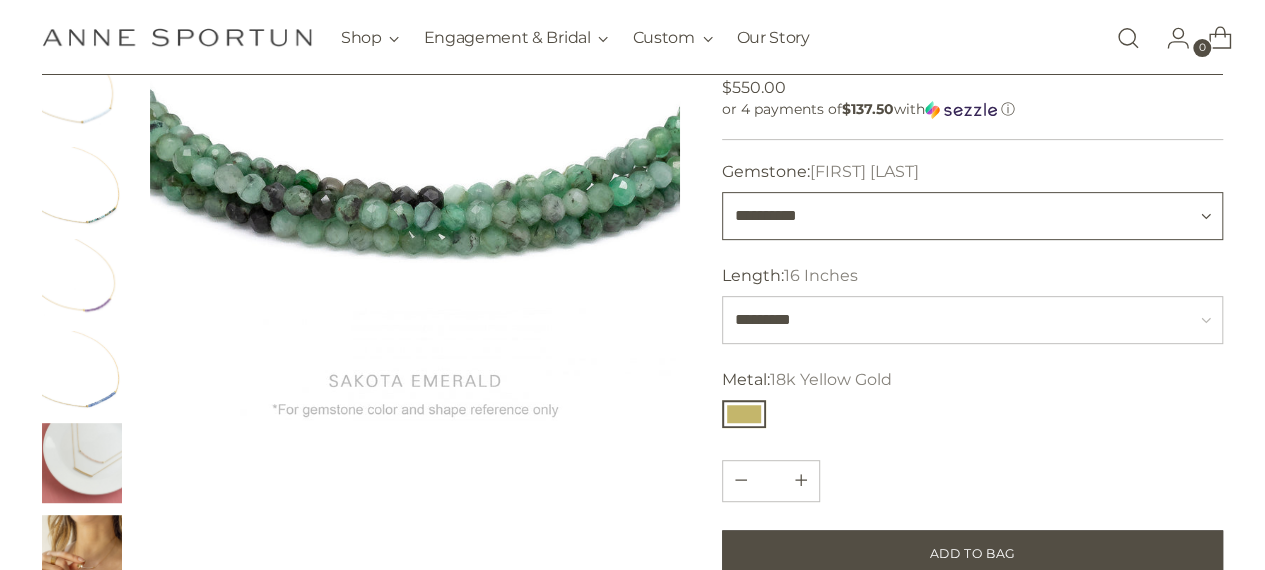 click on "**********" at bounding box center [973, 216] 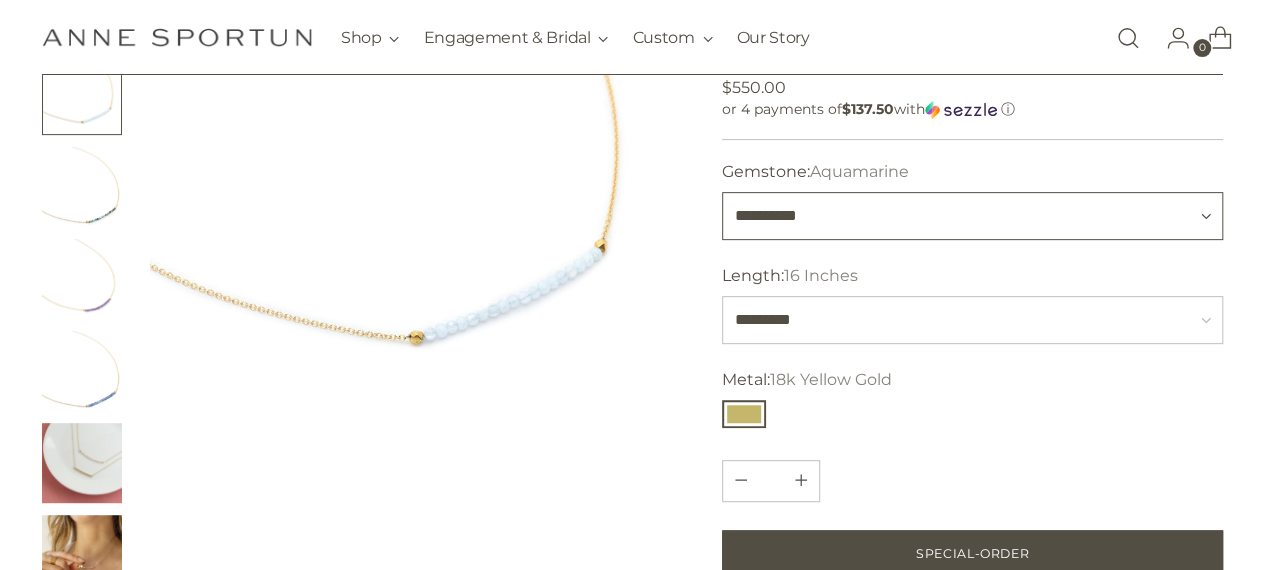 click on "**********" at bounding box center (973, 216) 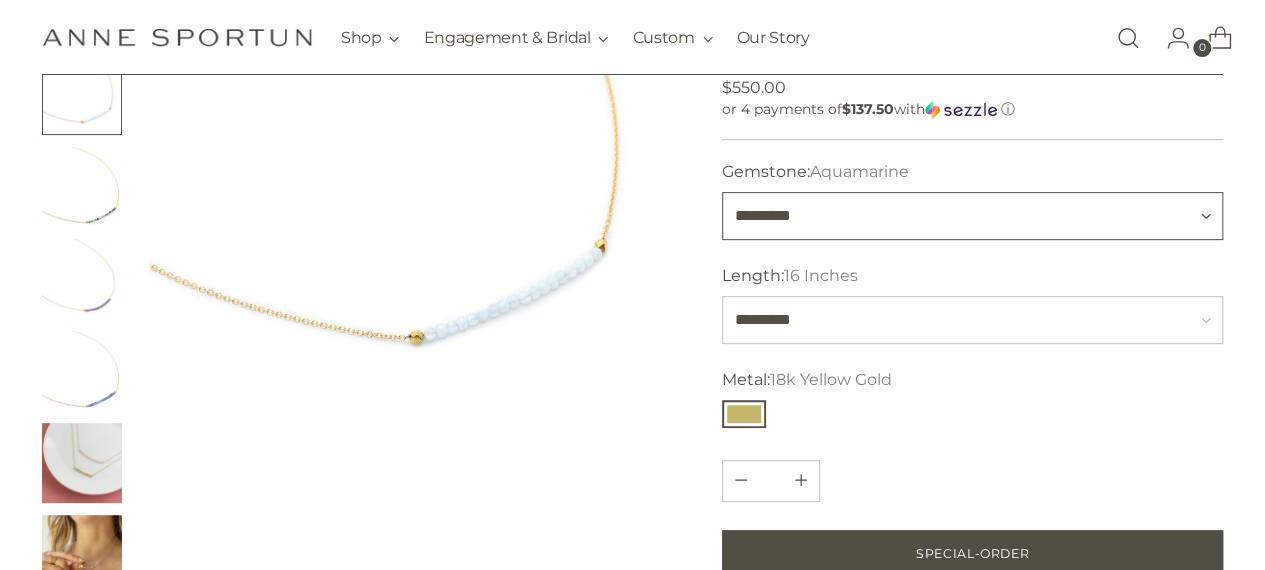click on "**********" at bounding box center (973, 216) 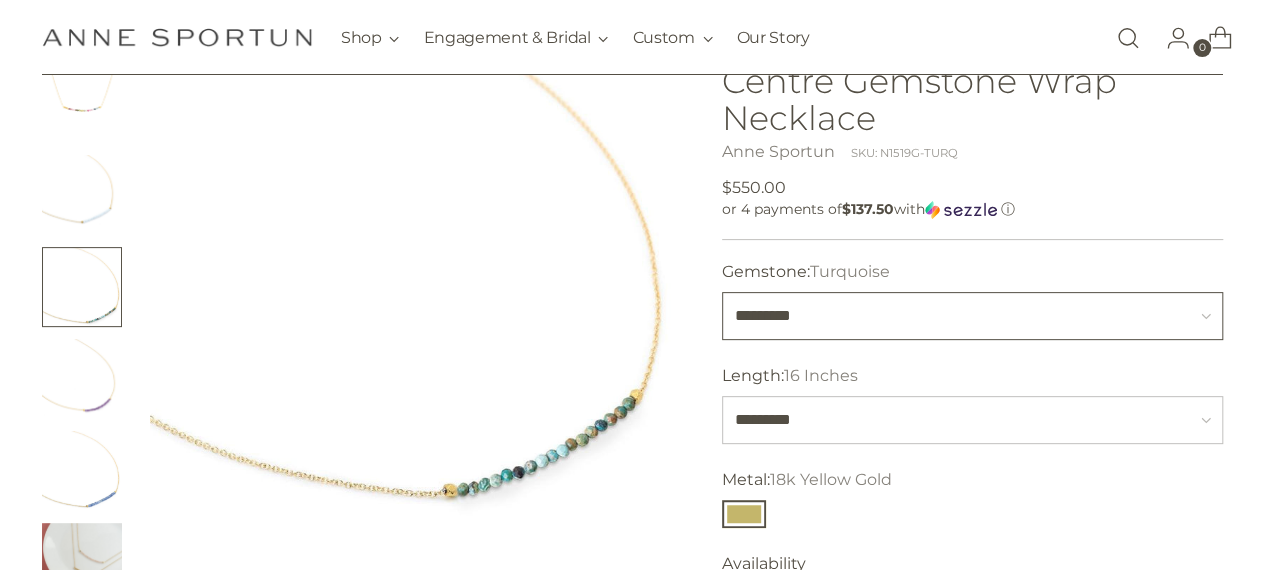 scroll, scrollTop: 300, scrollLeft: 0, axis: vertical 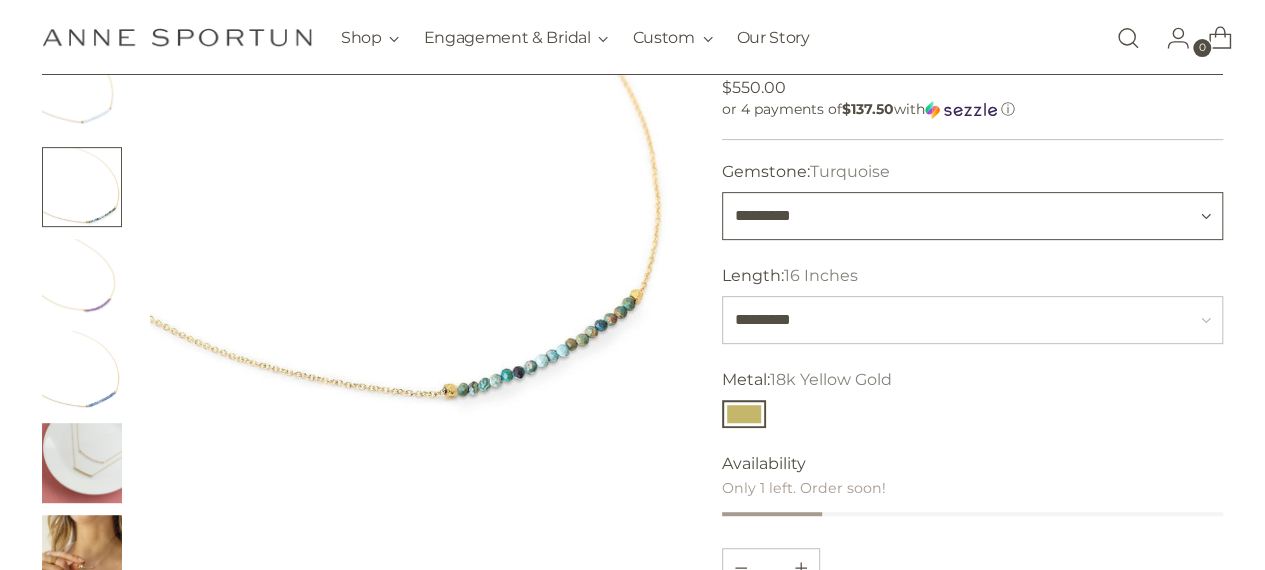 click on "**********" at bounding box center (973, 216) 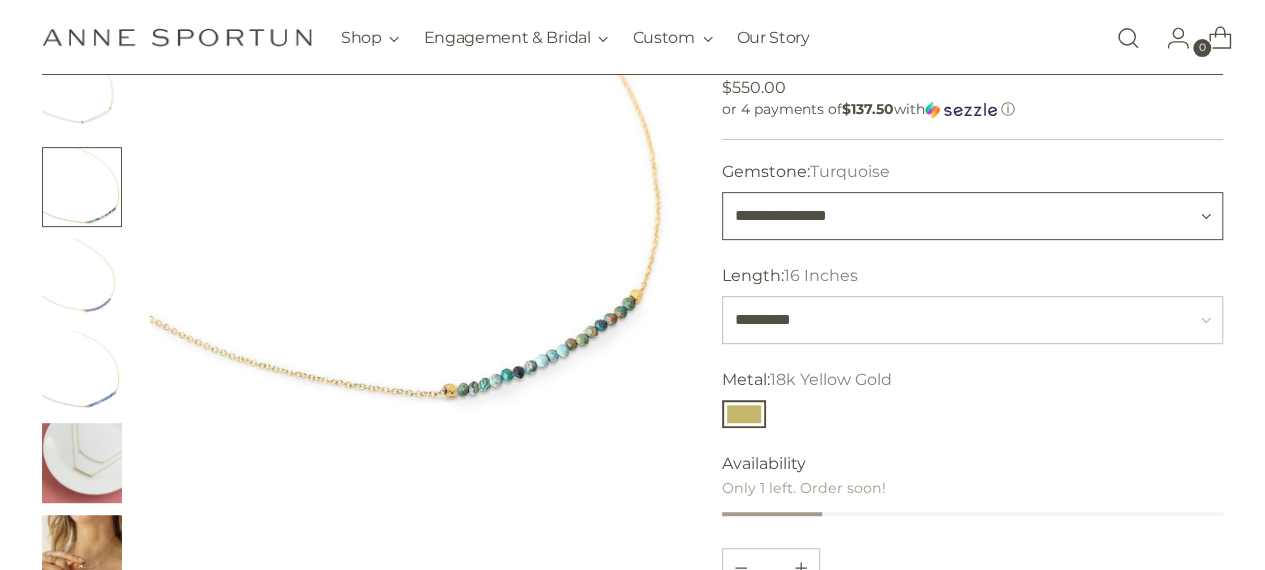 click on "**********" at bounding box center [973, 216] 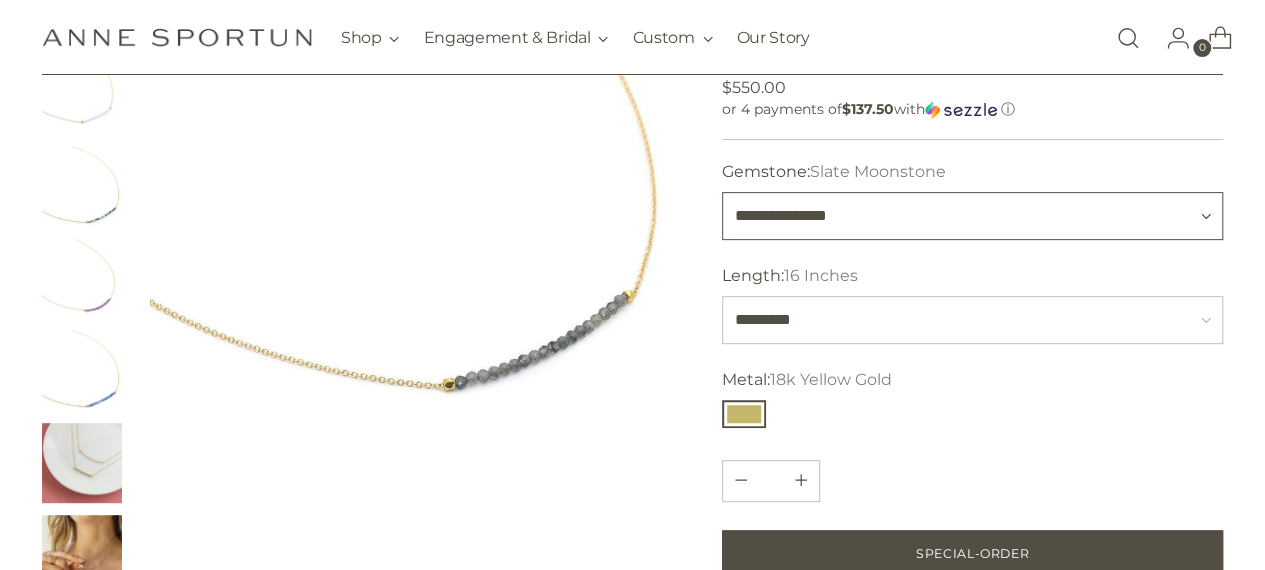 click on "**********" at bounding box center [973, 216] 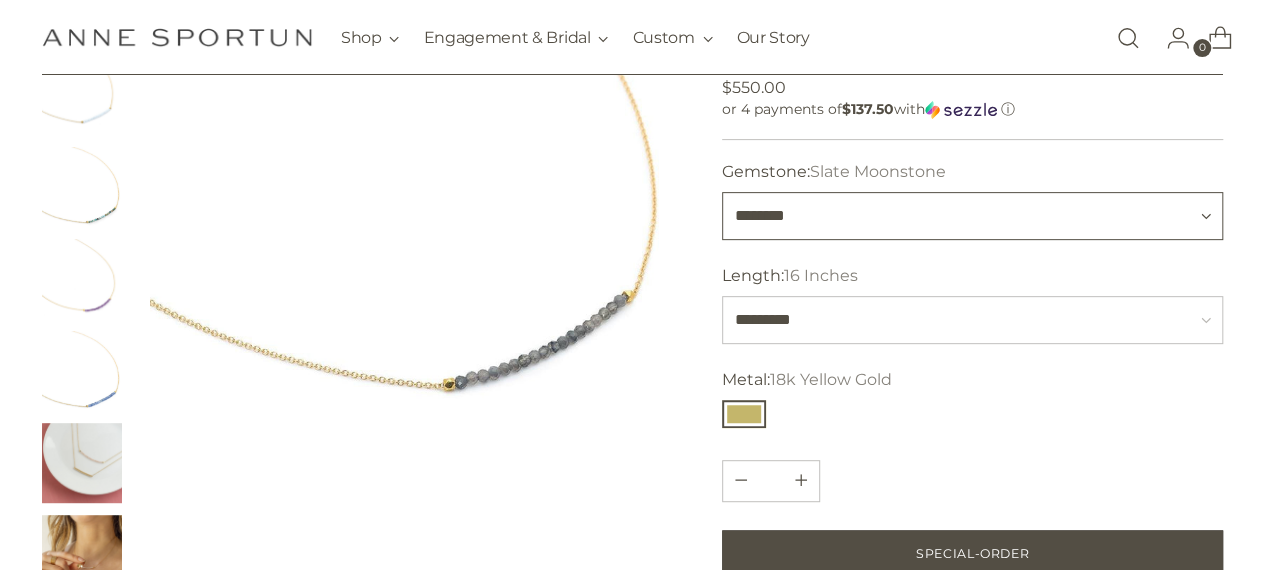 click on "**********" at bounding box center [973, 216] 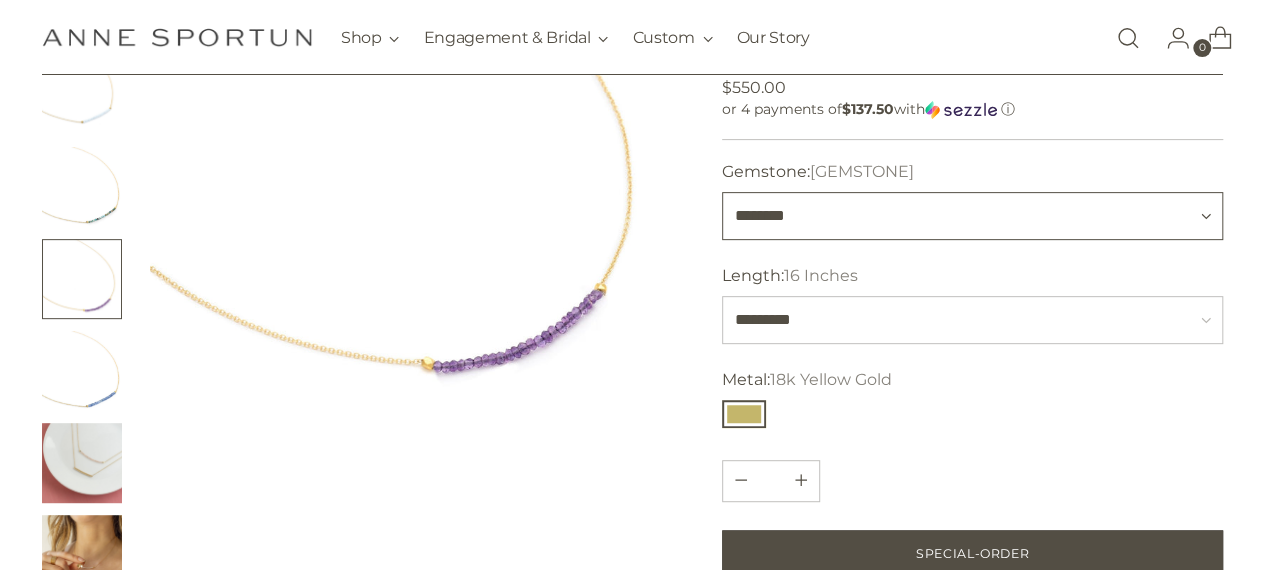 click on "**********" at bounding box center (973, 216) 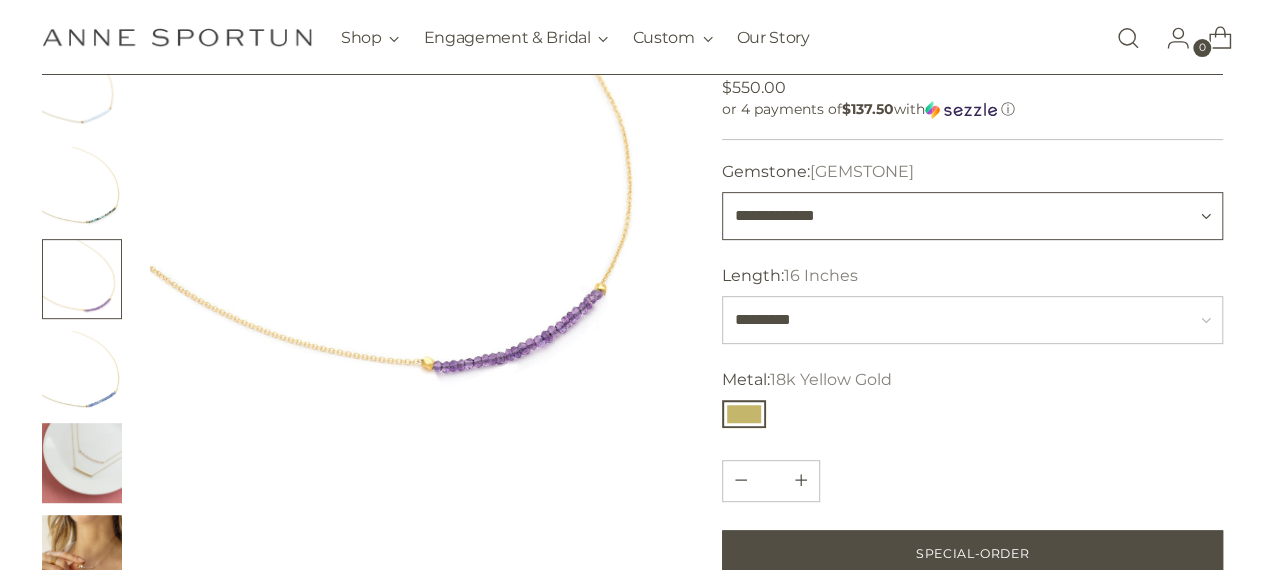 click on "**********" at bounding box center [973, 216] 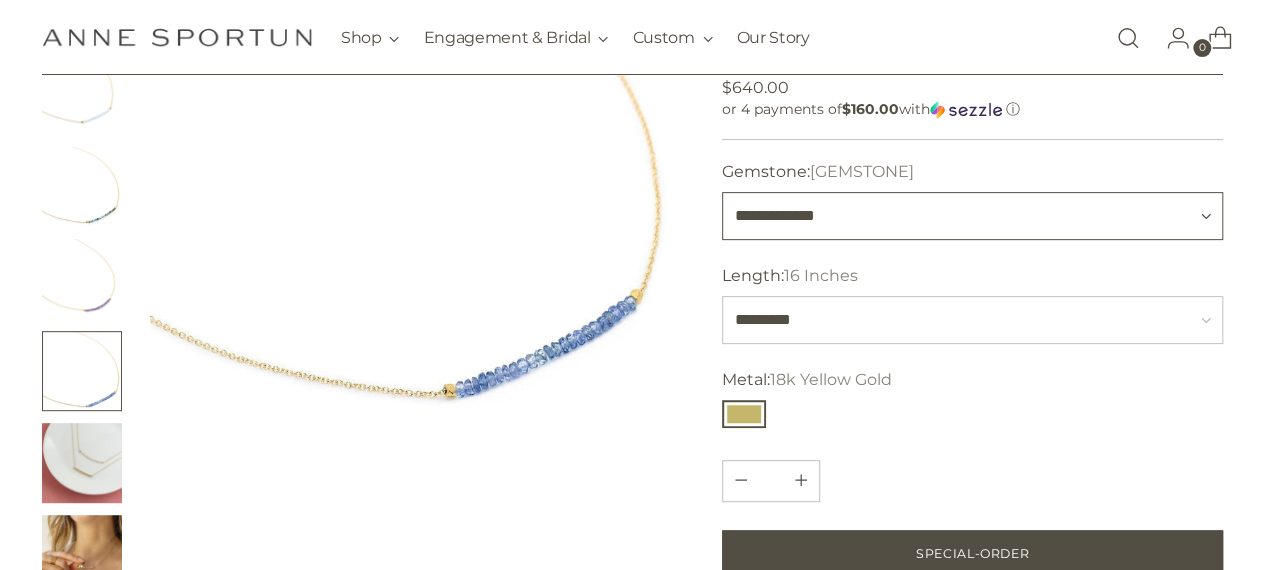 click on "**********" at bounding box center [973, 216] 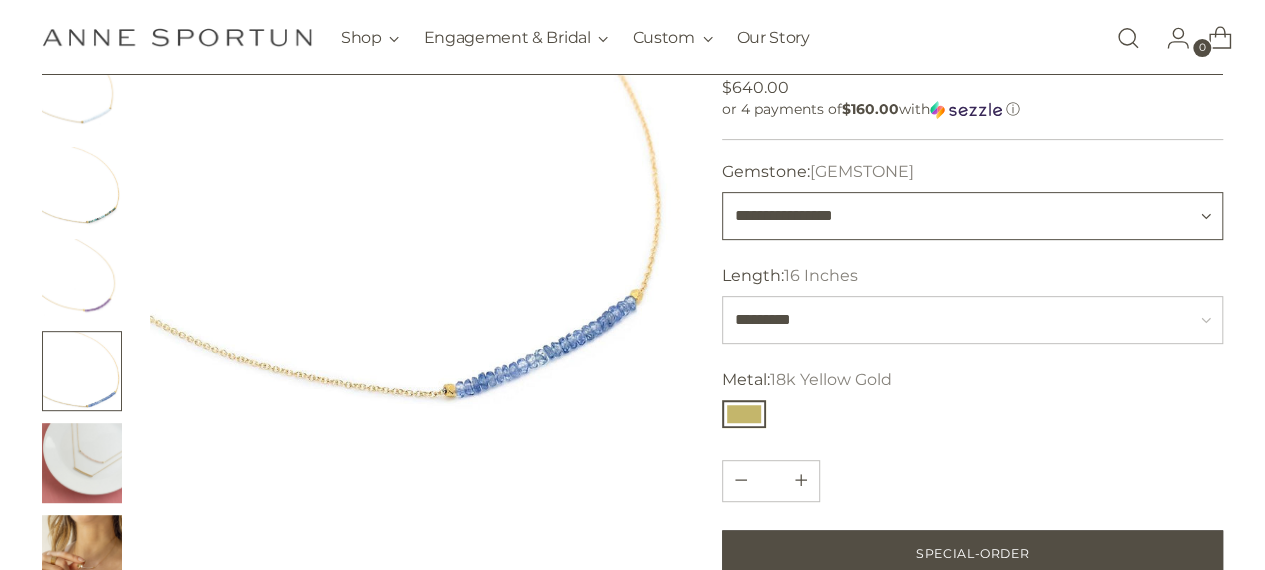 click on "**********" at bounding box center (973, 216) 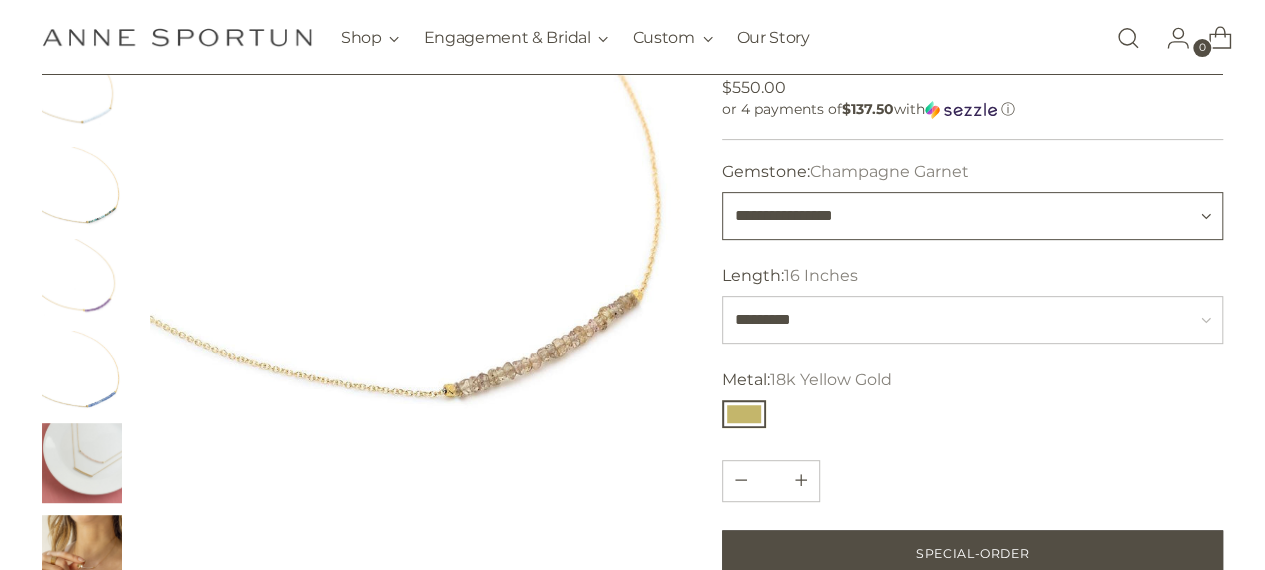 click on "**********" at bounding box center [973, 216] 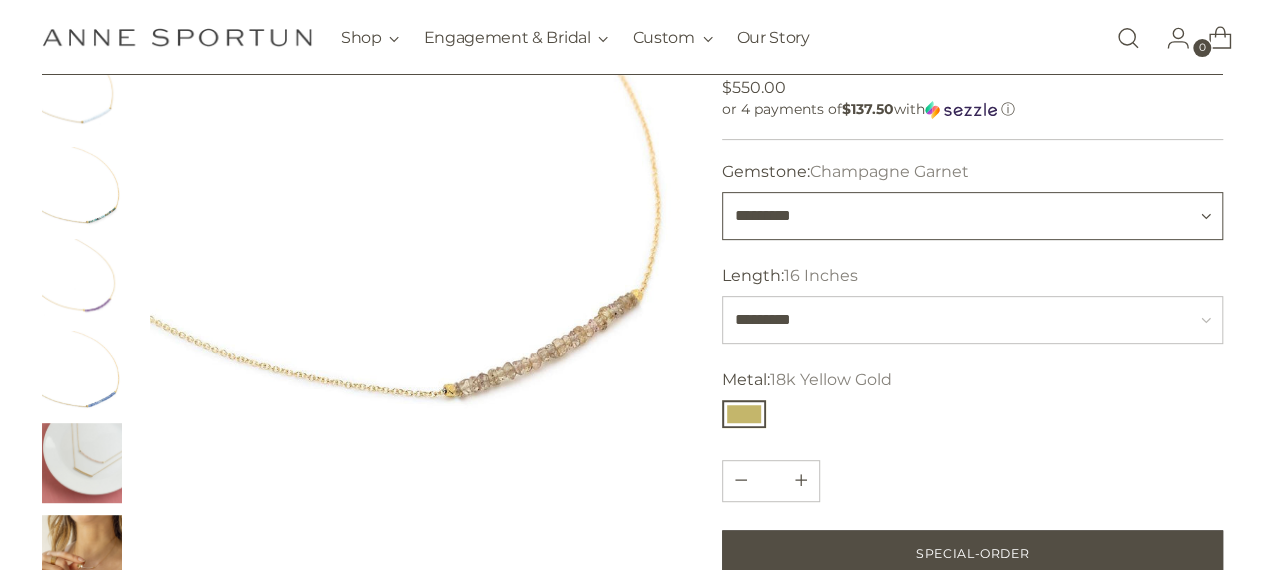 click on "**********" at bounding box center [973, 216] 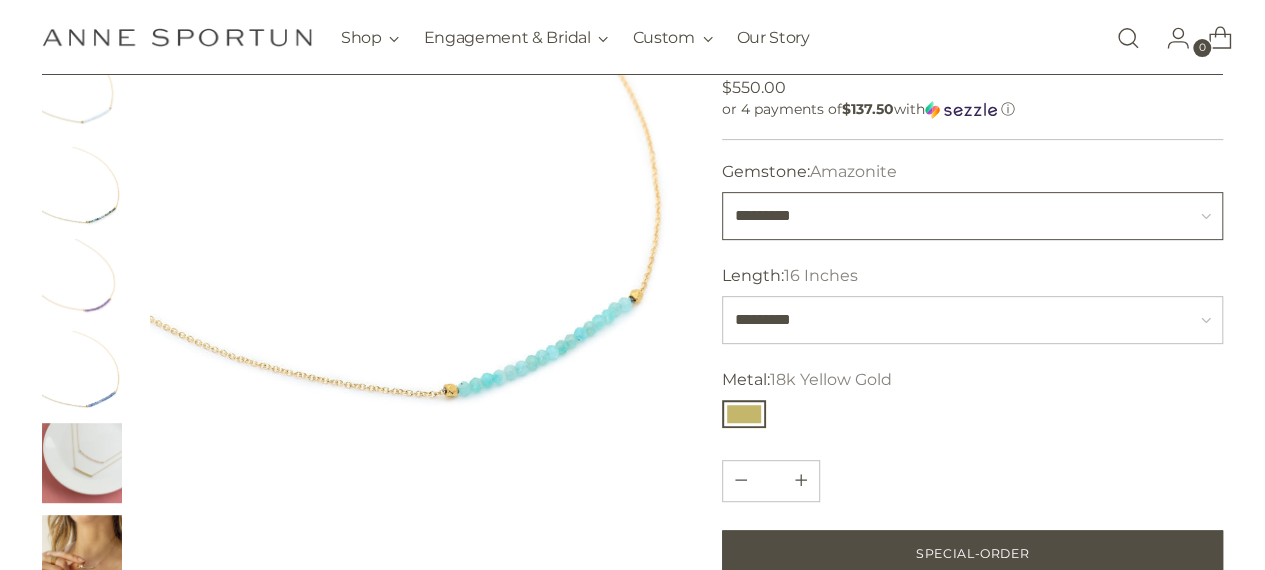scroll, scrollTop: 400, scrollLeft: 0, axis: vertical 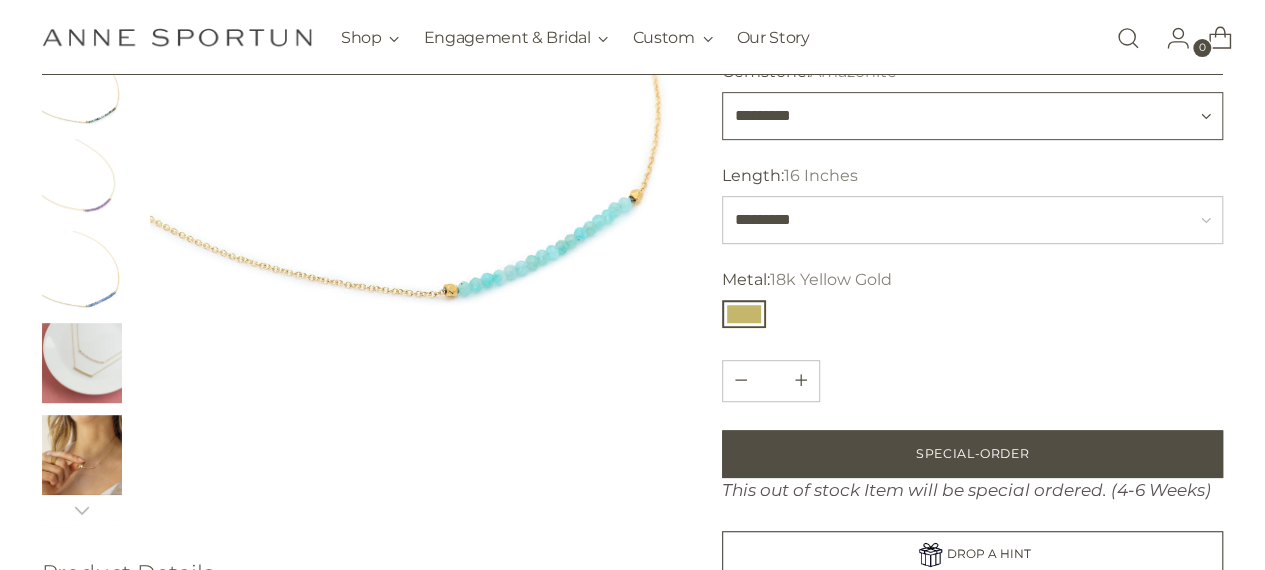 click on "**********" at bounding box center (973, 116) 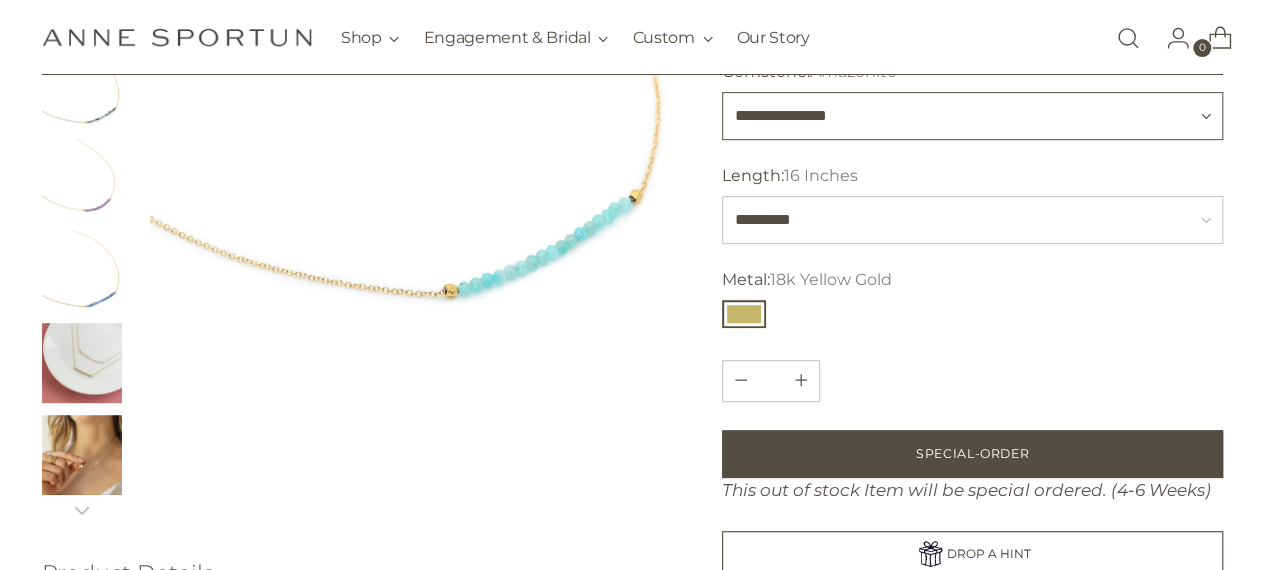 click on "**********" at bounding box center [973, 116] 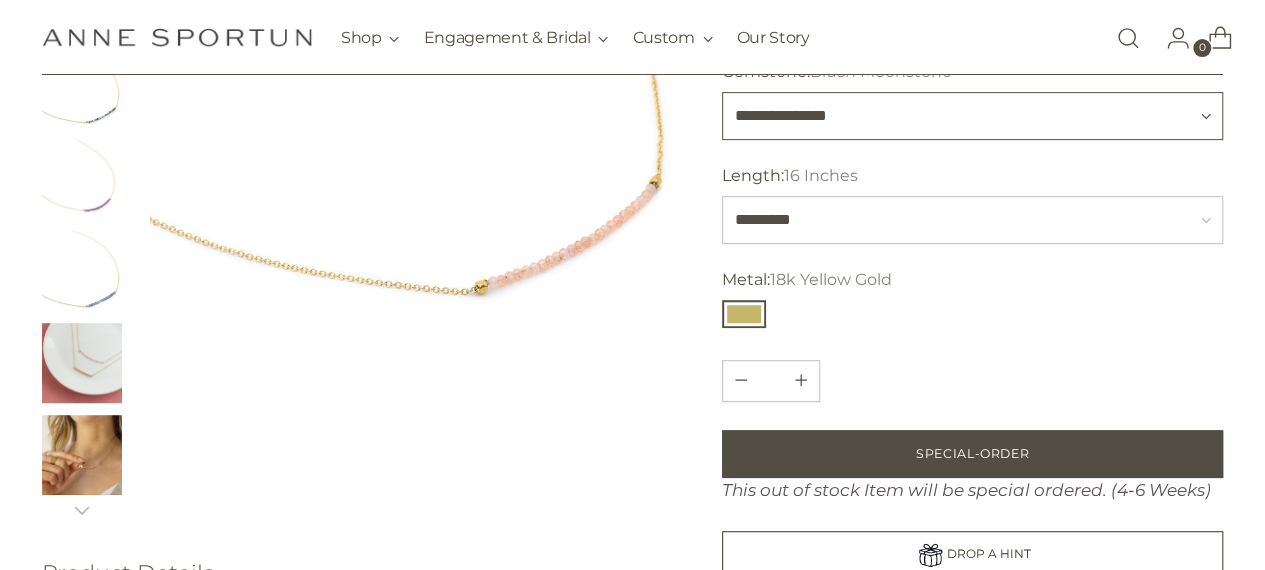 drag, startPoint x: 870, startPoint y: 117, endPoint x: 864, endPoint y: 133, distance: 17.088007 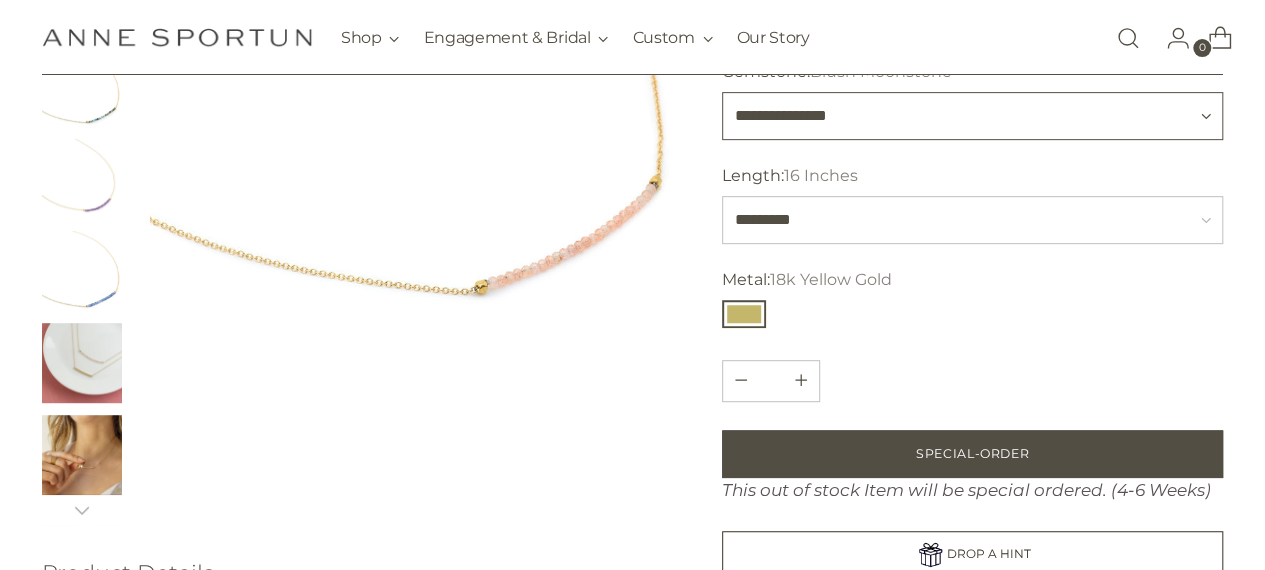 click on "**********" at bounding box center [973, 116] 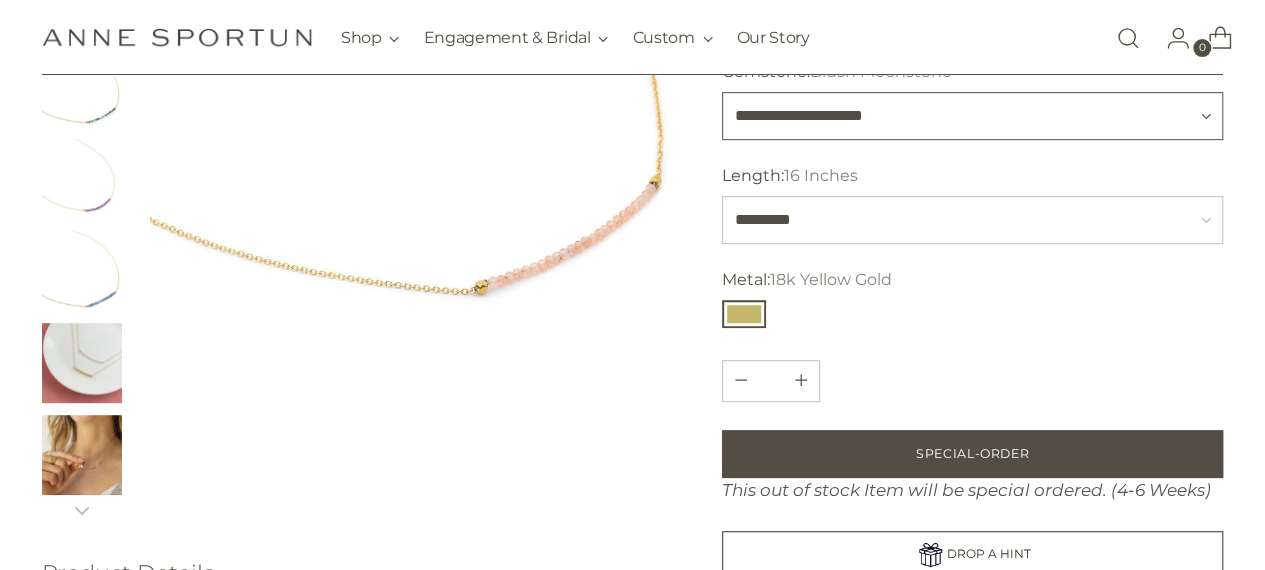 click on "**********" at bounding box center (973, 116) 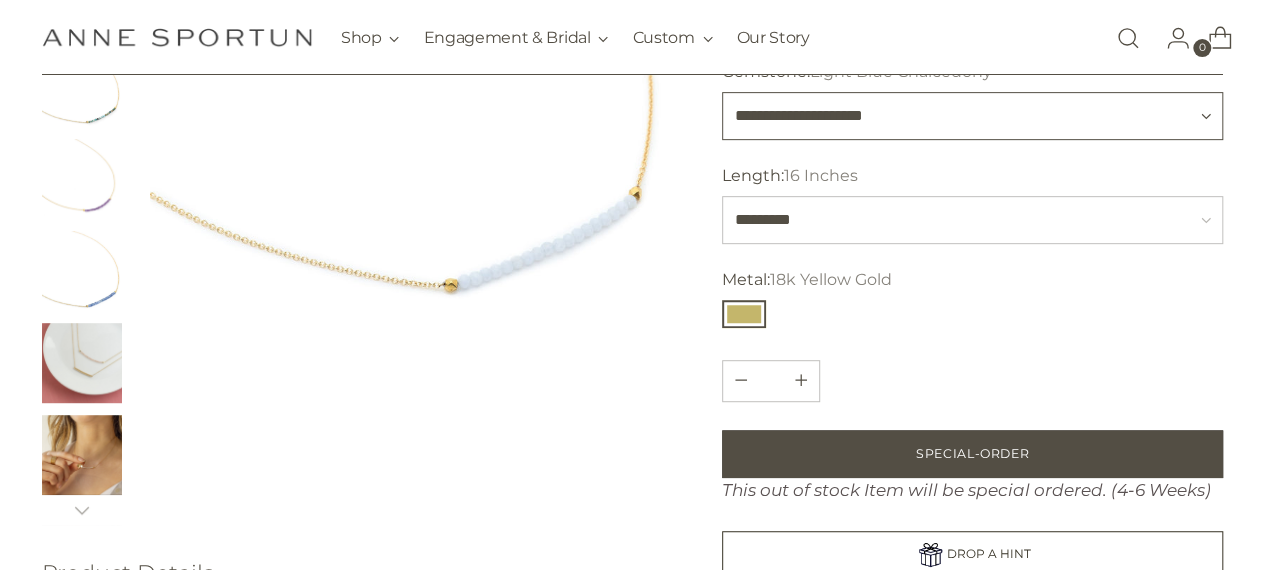 drag, startPoint x: 825, startPoint y: 100, endPoint x: 821, endPoint y: 129, distance: 29.274563 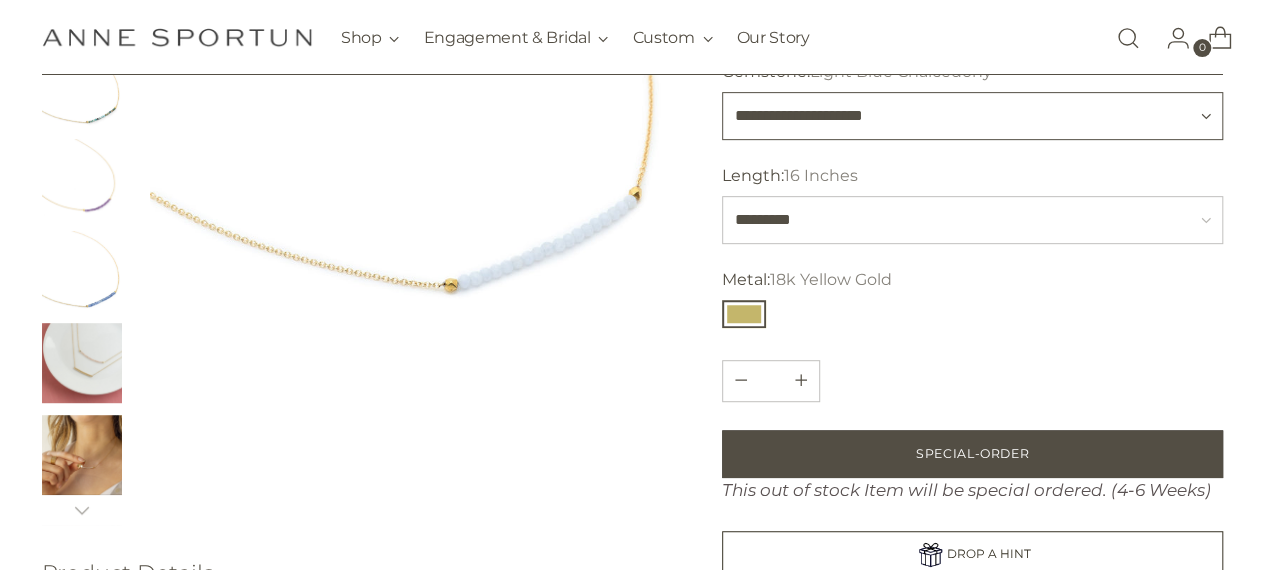 click on "**********" at bounding box center (973, 116) 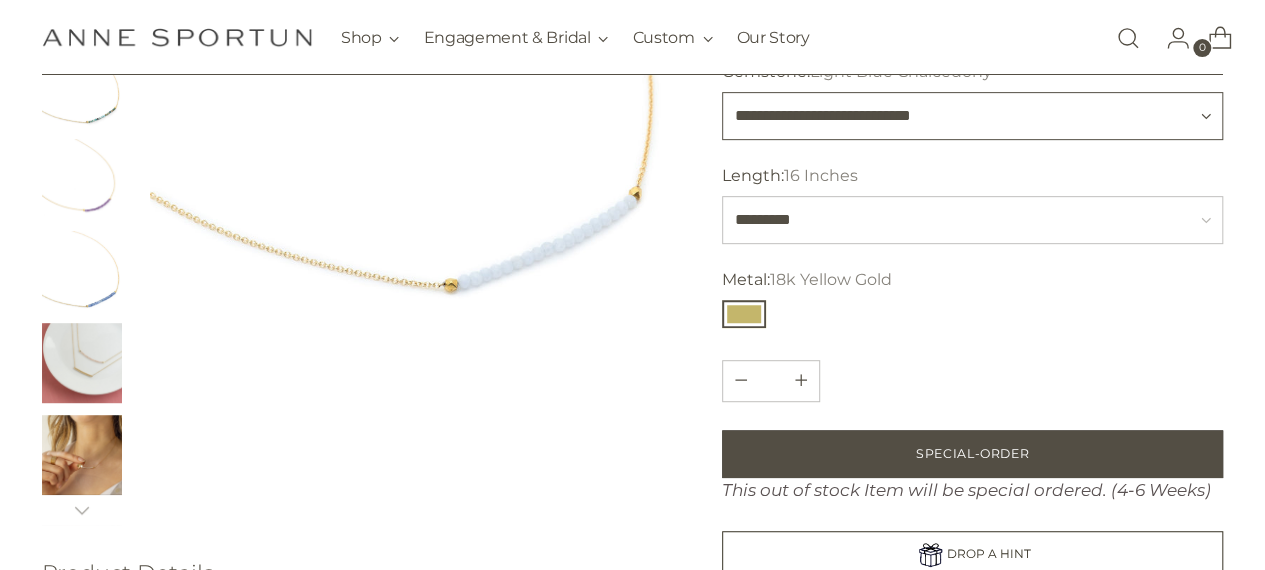 click on "**********" at bounding box center (973, 116) 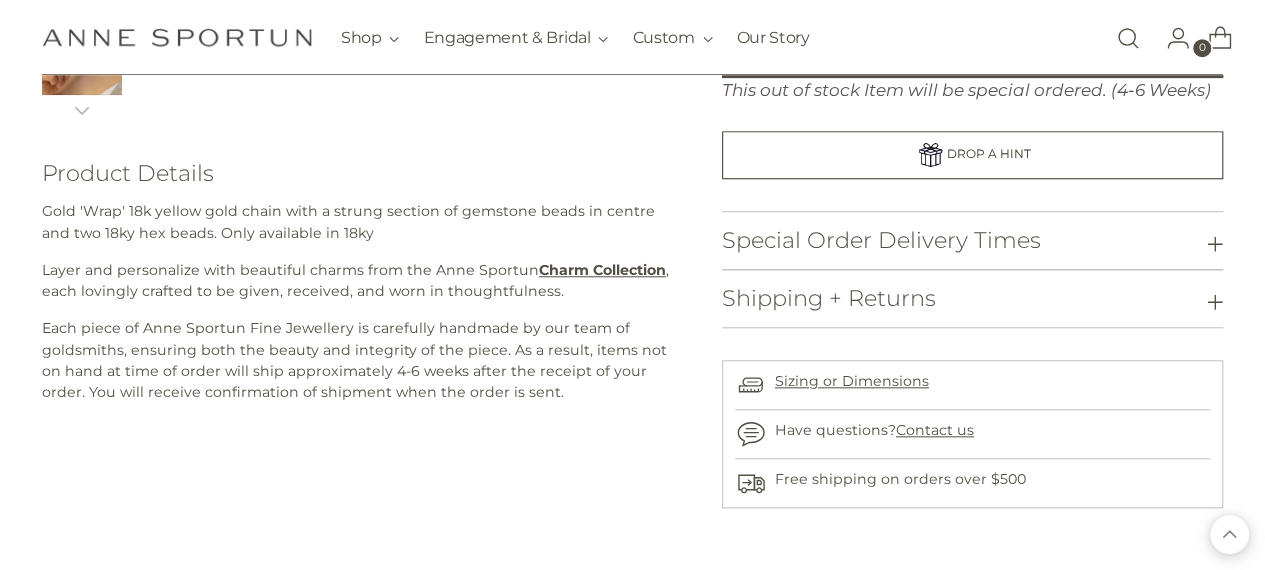 scroll, scrollTop: 300, scrollLeft: 0, axis: vertical 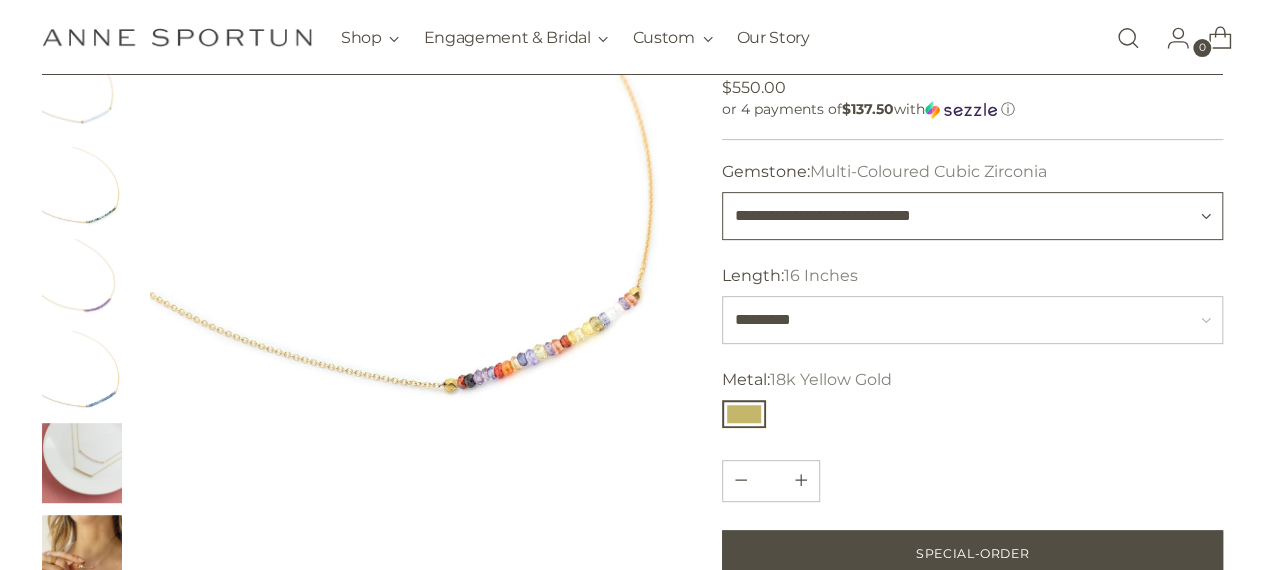 click on "**********" at bounding box center [973, 216] 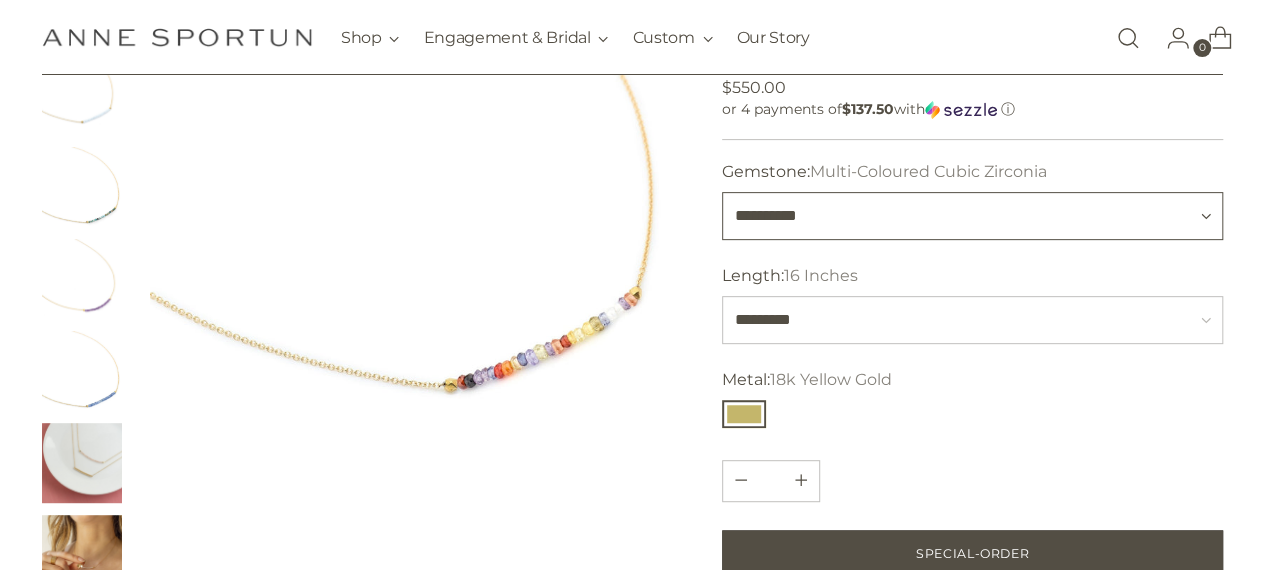 click on "**********" at bounding box center (973, 216) 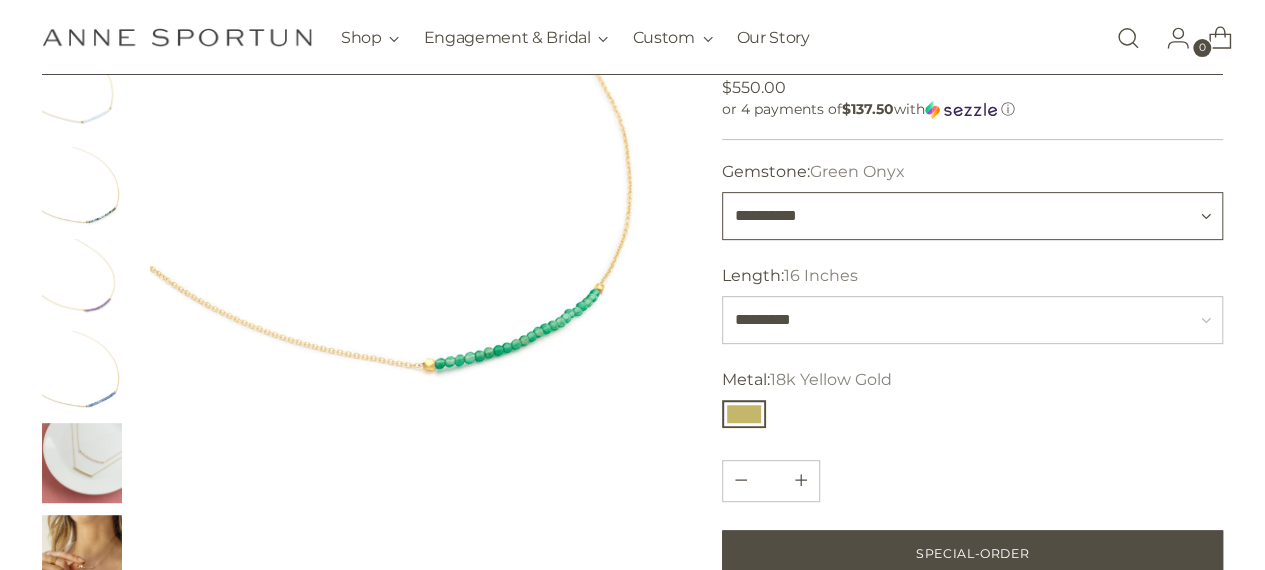 click on "**********" at bounding box center [973, 216] 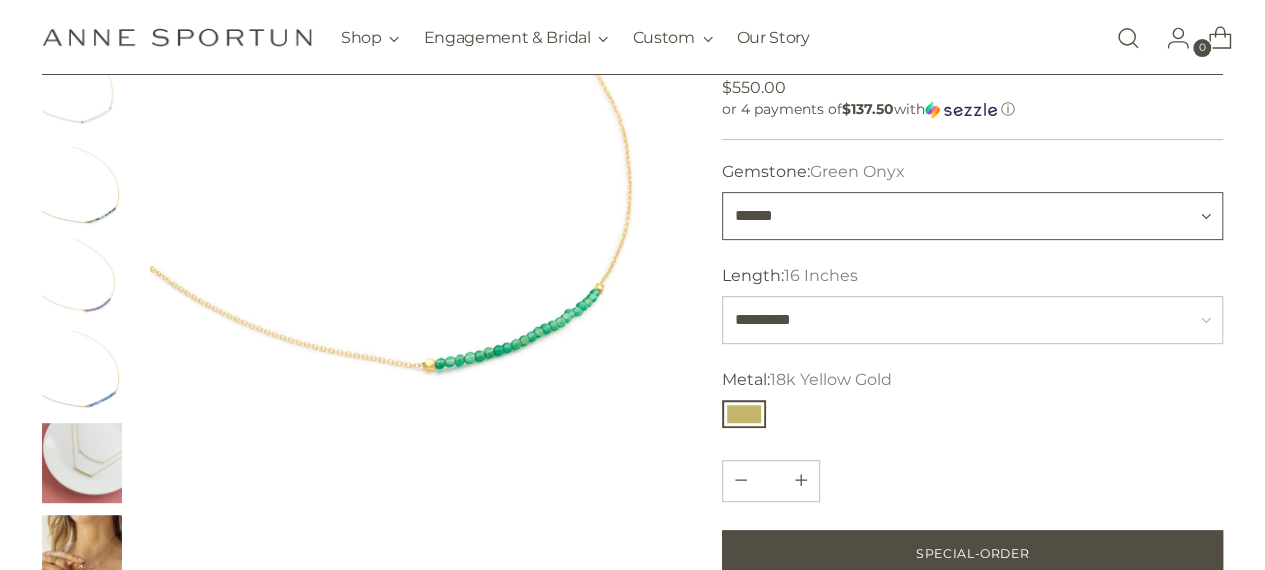 click on "**********" at bounding box center (973, 216) 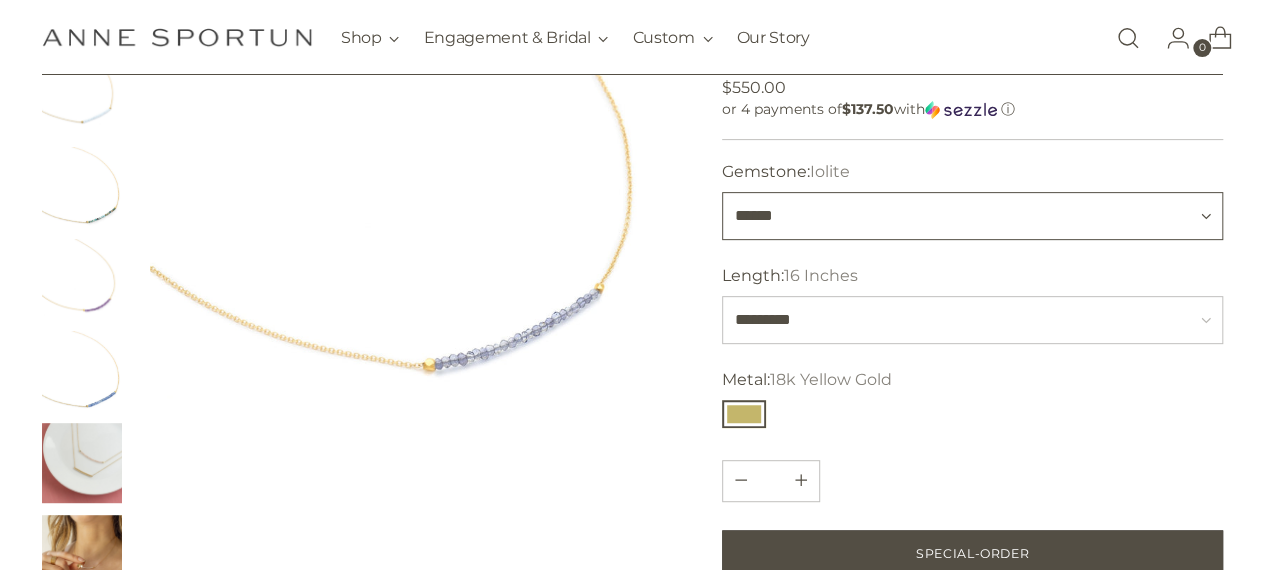 click on "**********" at bounding box center [973, 216] 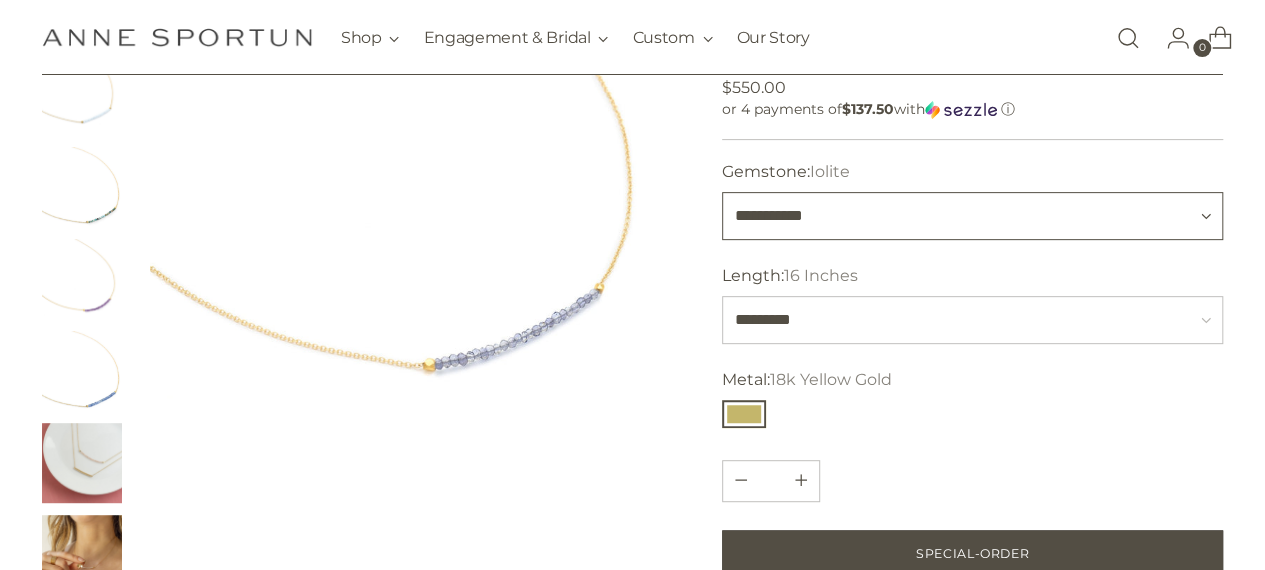 click on "**********" at bounding box center (973, 216) 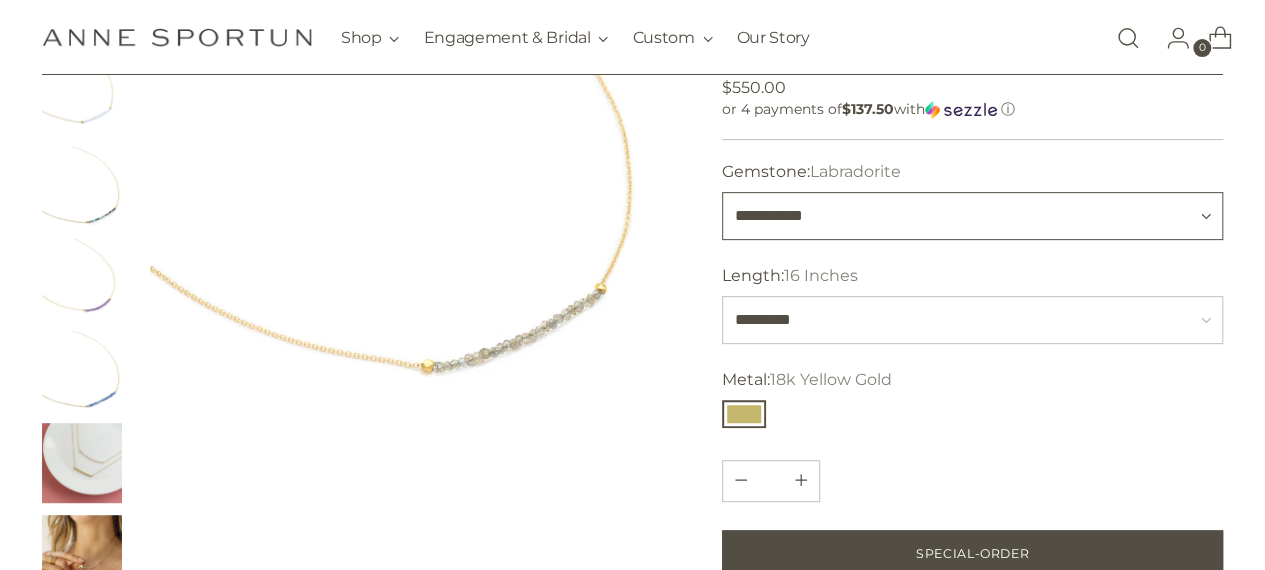 click on "**********" at bounding box center [973, 216] 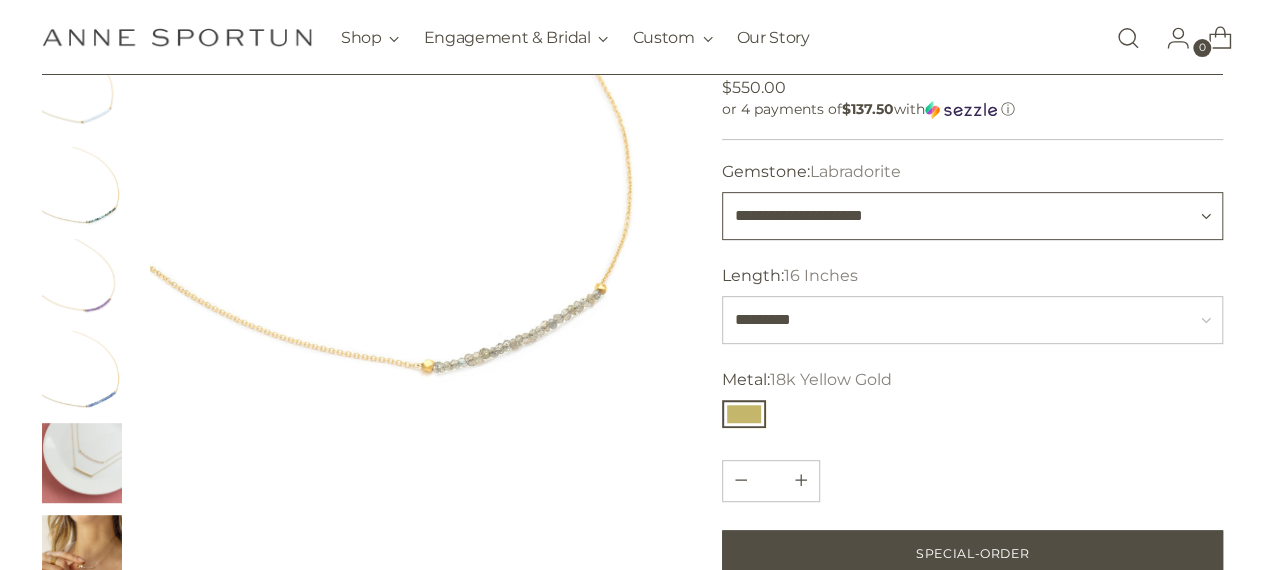 click on "**********" at bounding box center (973, 216) 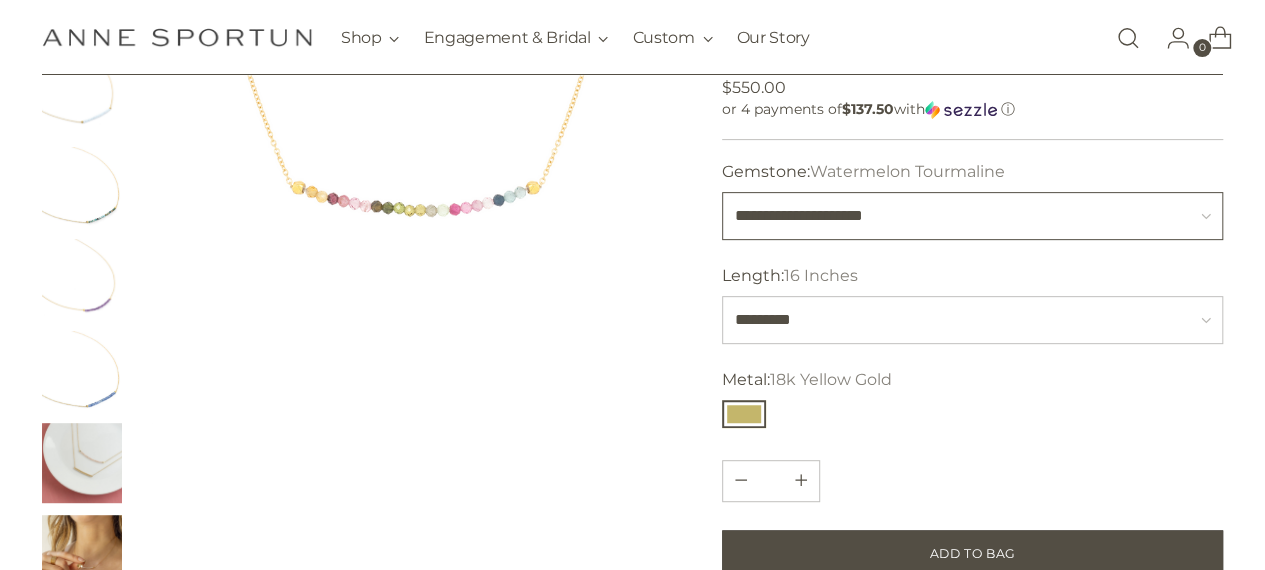 scroll, scrollTop: 0, scrollLeft: 0, axis: both 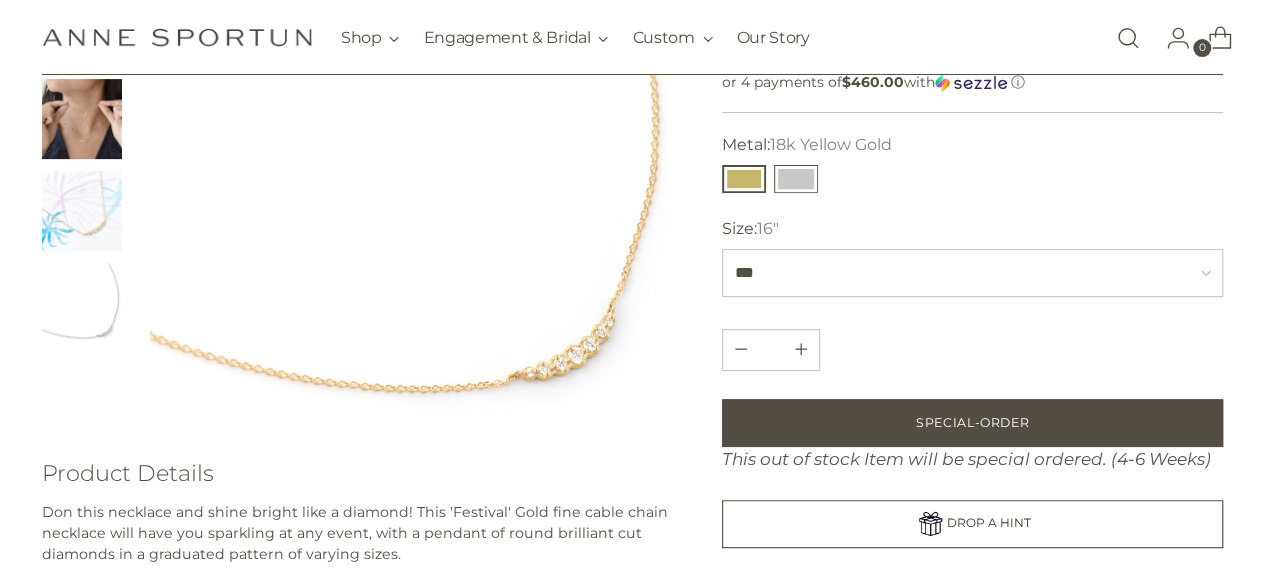 click at bounding box center (796, 179) 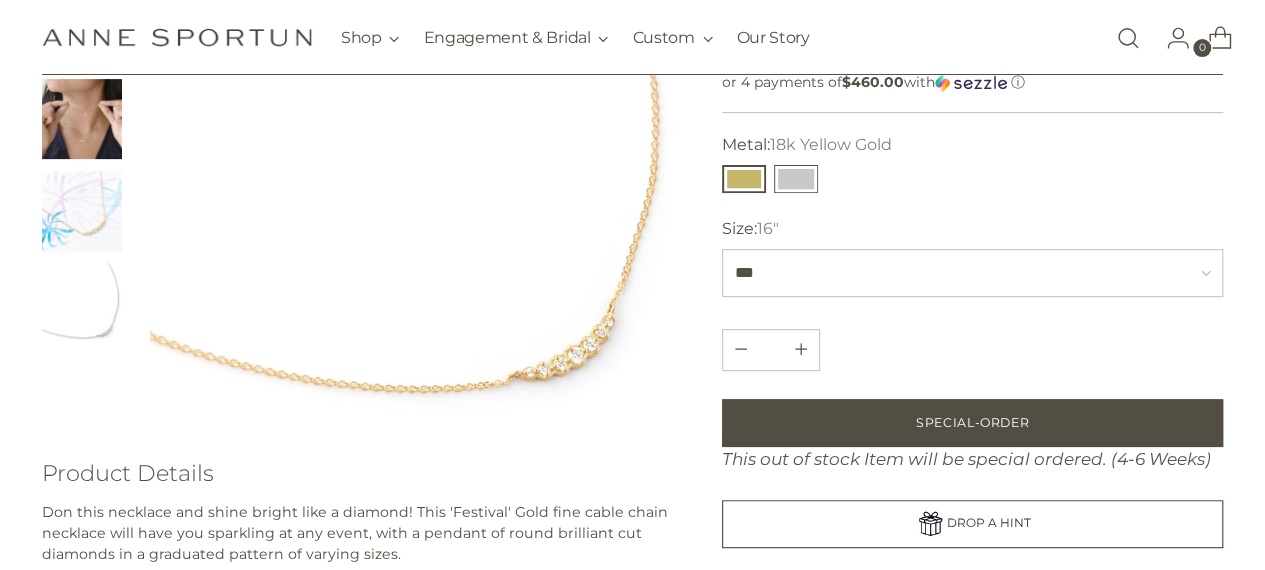 type 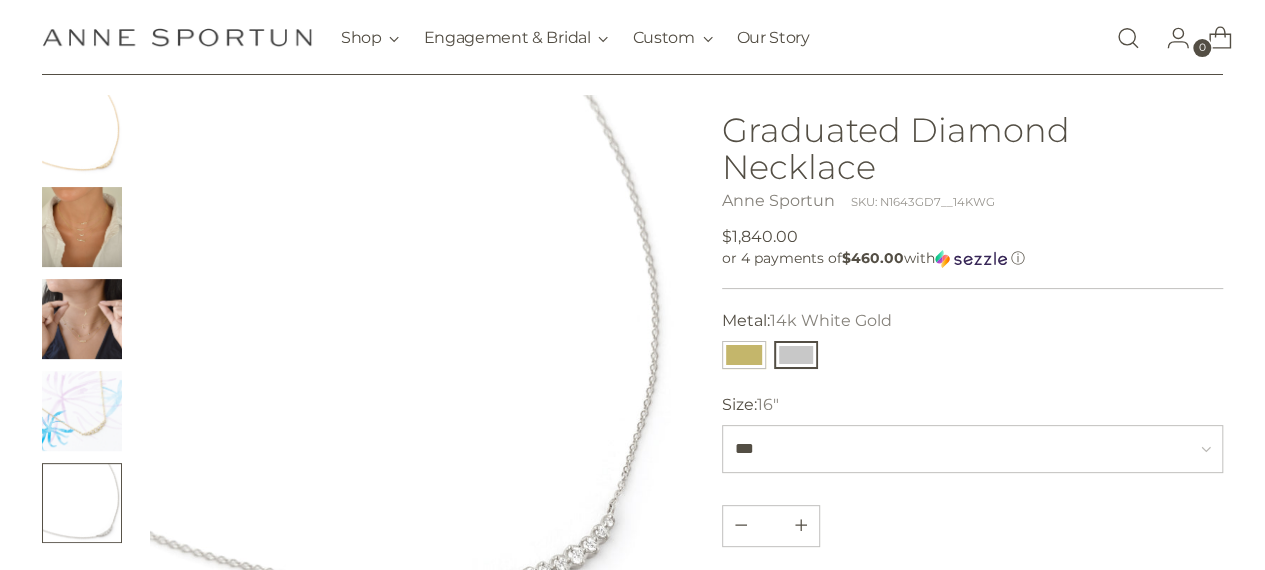 scroll, scrollTop: 0, scrollLeft: 0, axis: both 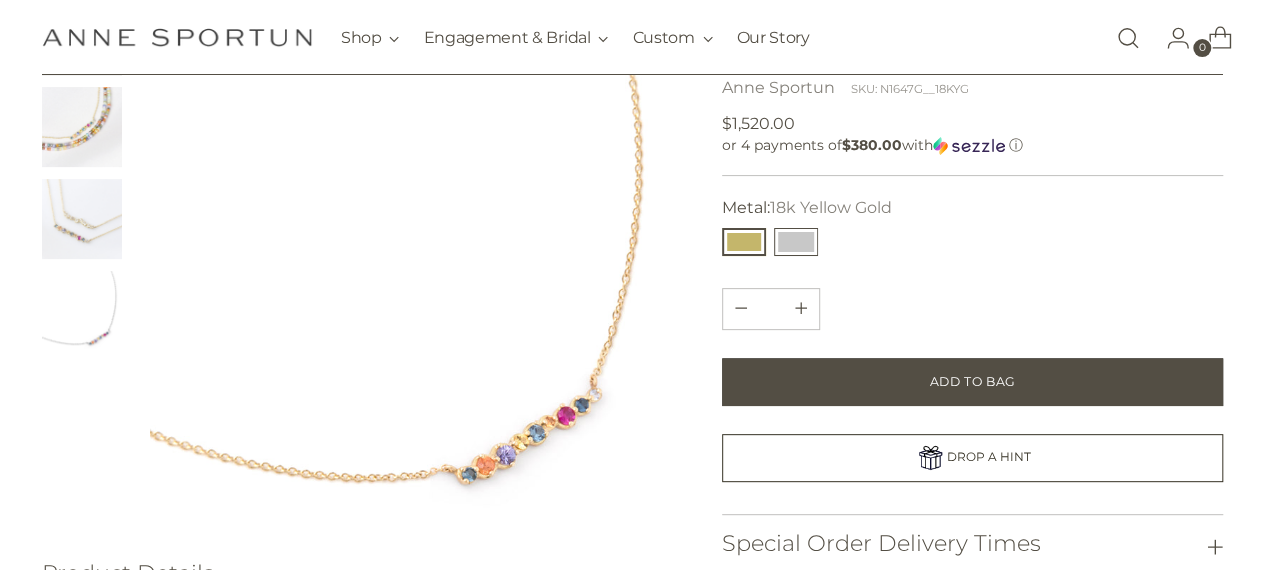 click at bounding box center [796, 242] 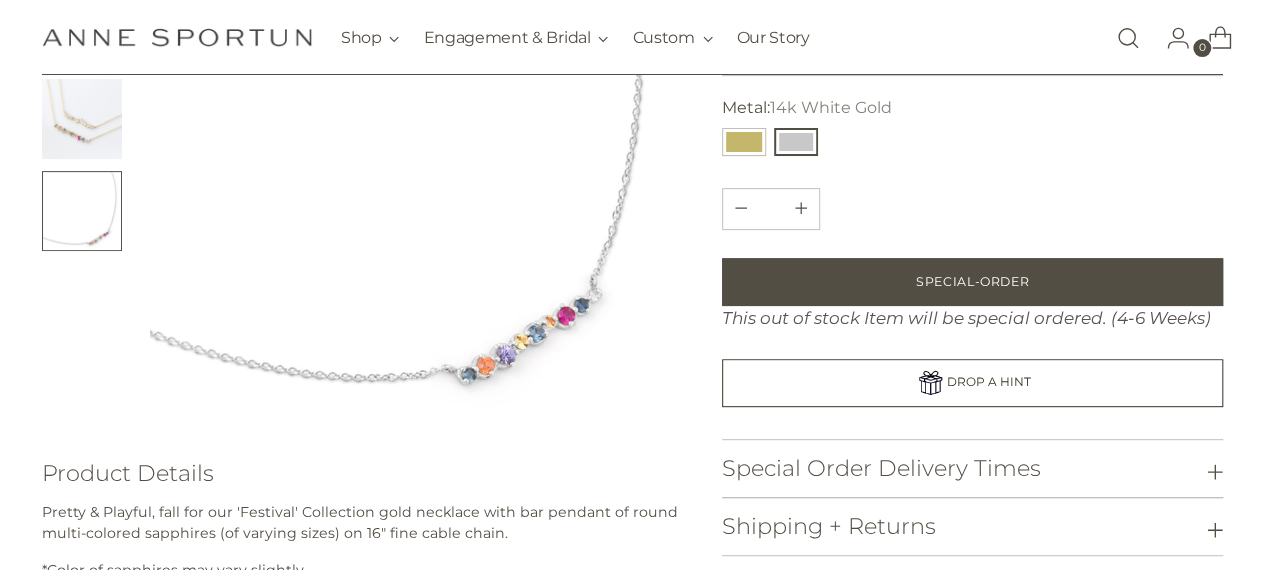 scroll, scrollTop: 0, scrollLeft: 0, axis: both 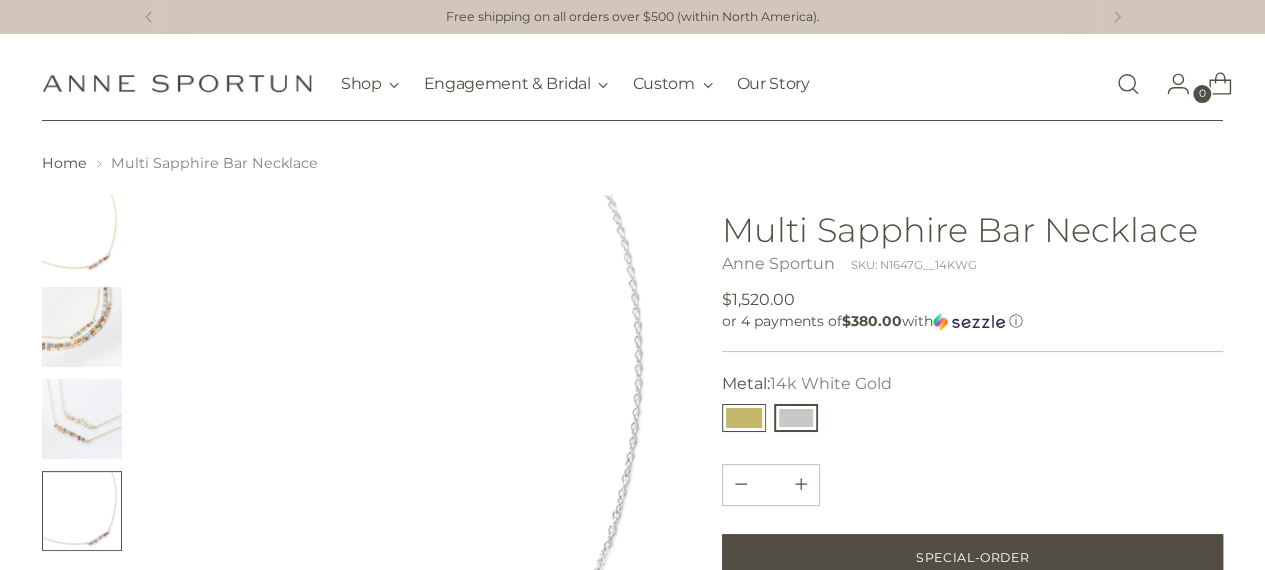 click at bounding box center (744, 418) 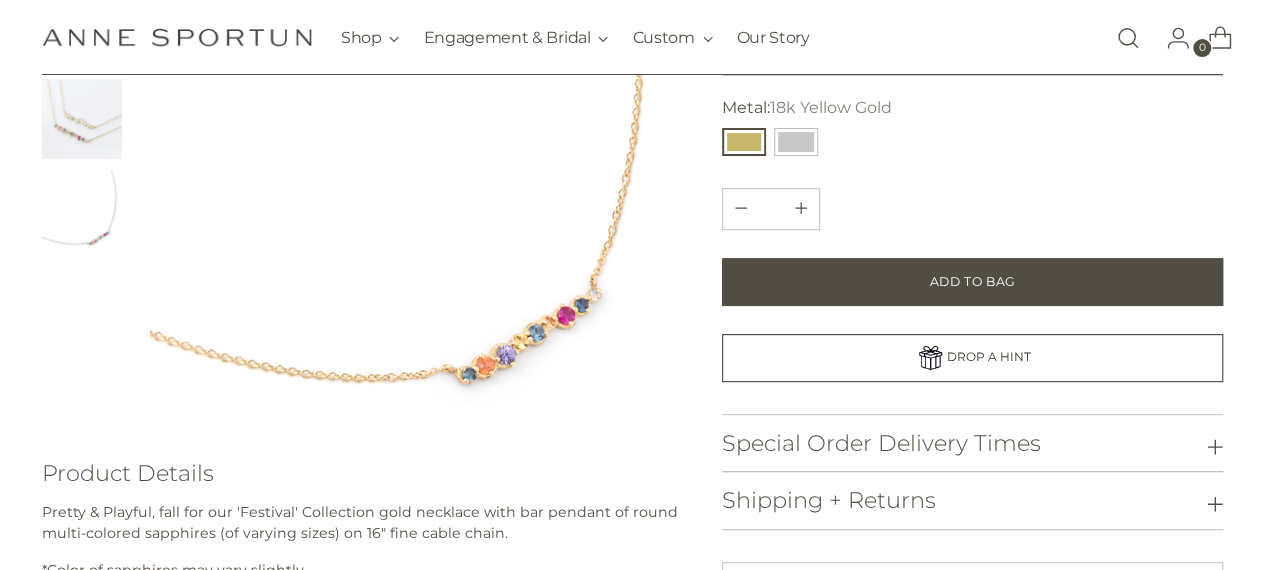 scroll, scrollTop: 100, scrollLeft: 0, axis: vertical 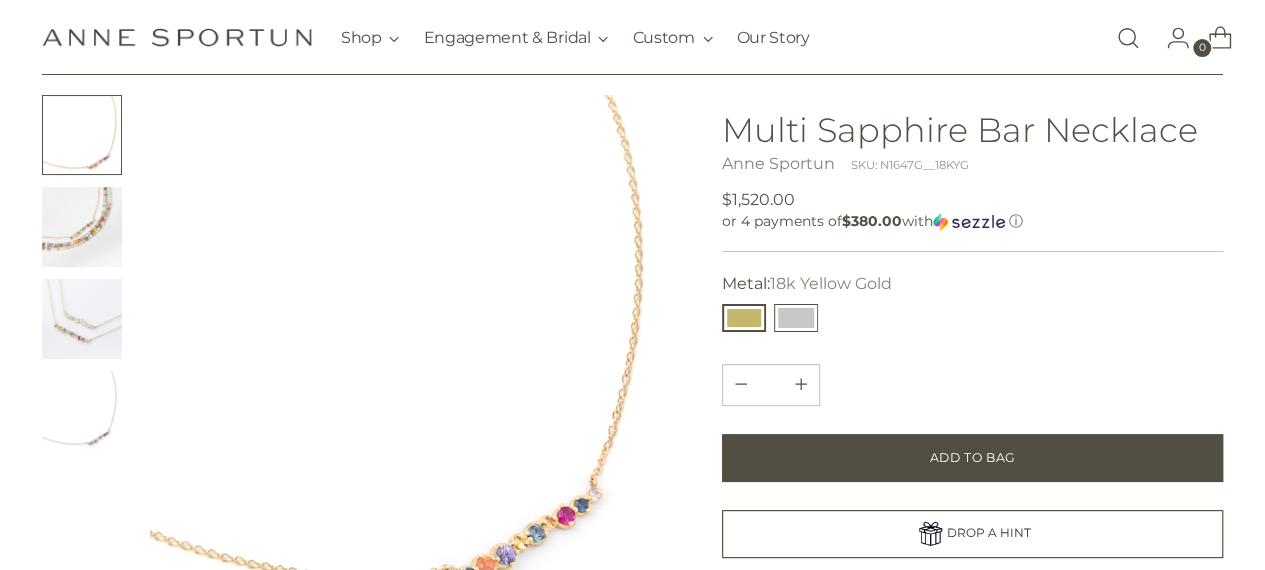 click at bounding box center [796, 318] 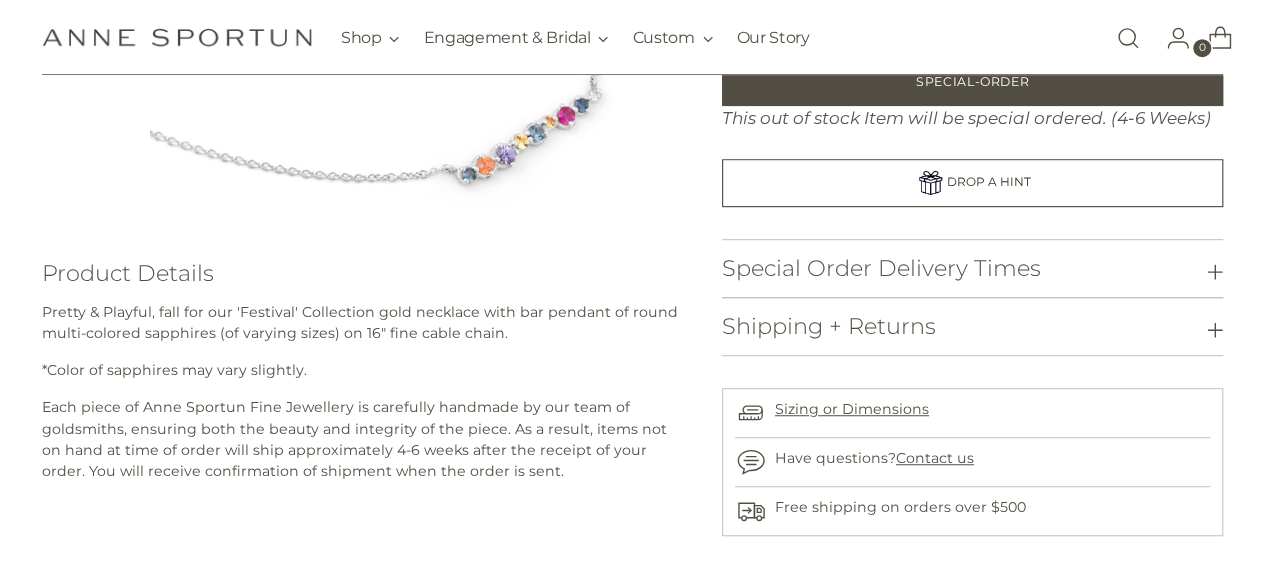 scroll, scrollTop: 600, scrollLeft: 0, axis: vertical 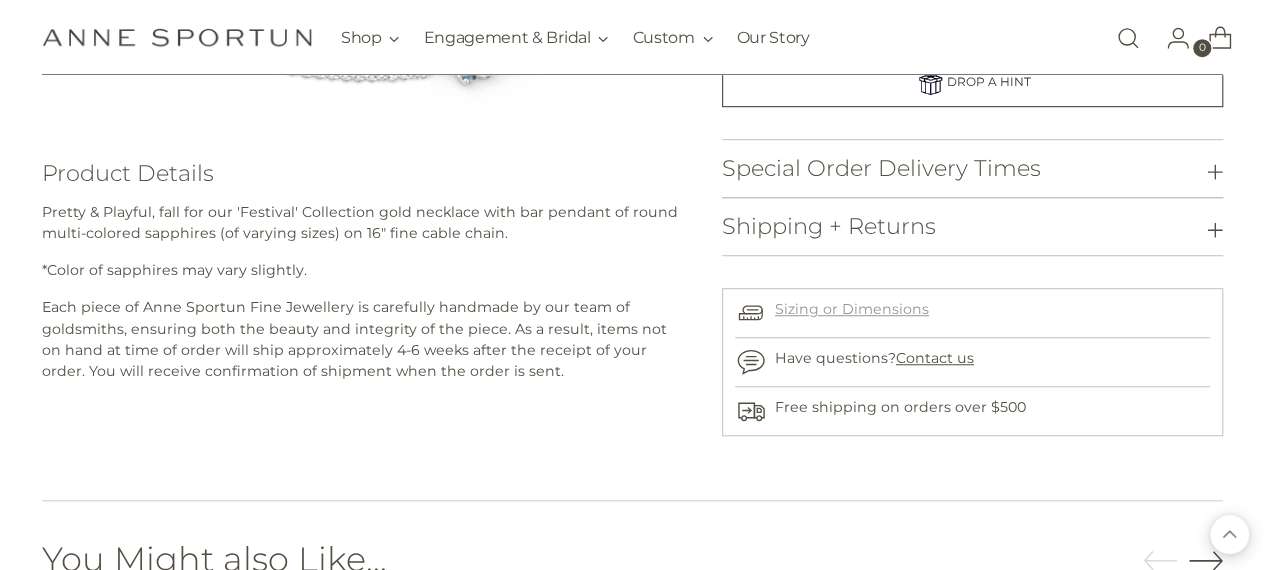 click on "Sizing or Dimensions" at bounding box center (852, 309) 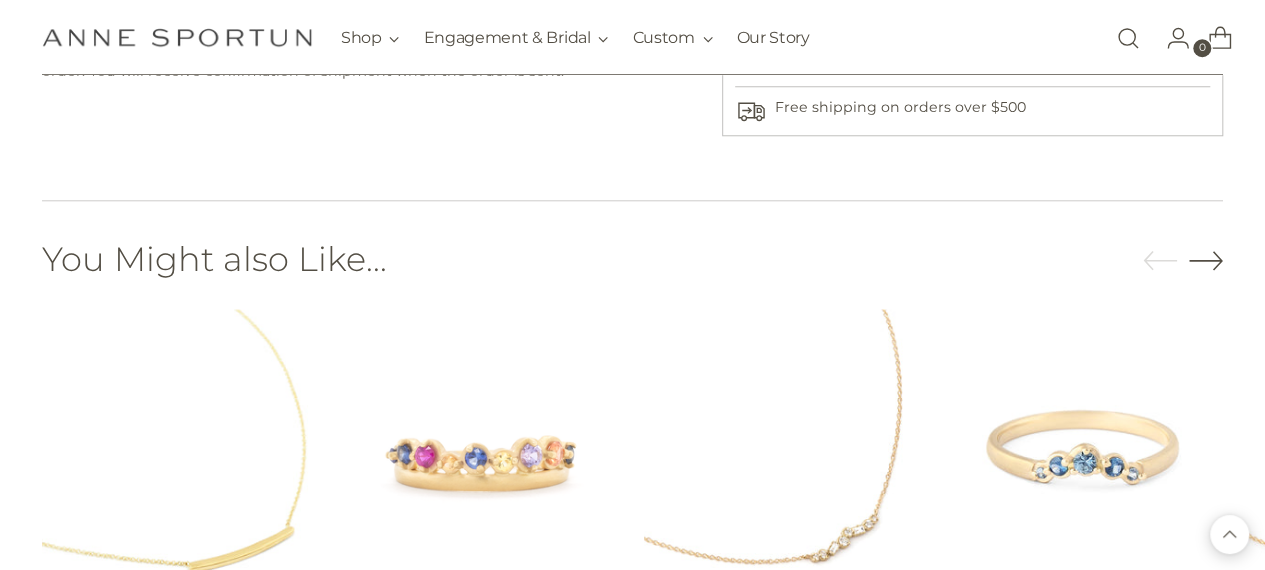 scroll, scrollTop: 1100, scrollLeft: 0, axis: vertical 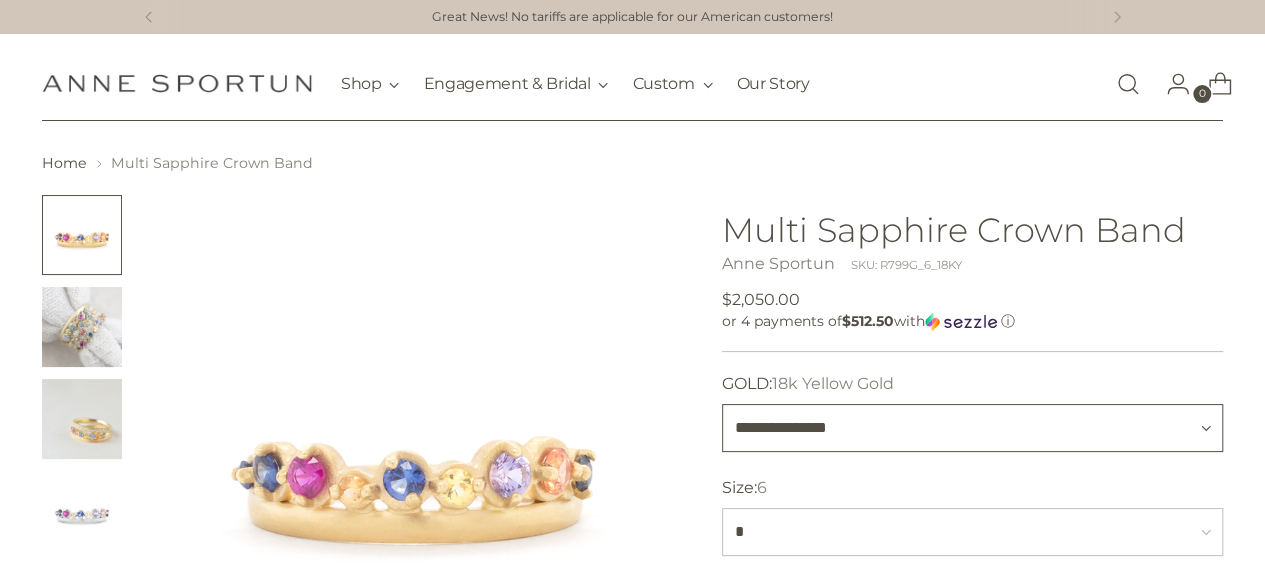 click on "**********" at bounding box center (973, 428) 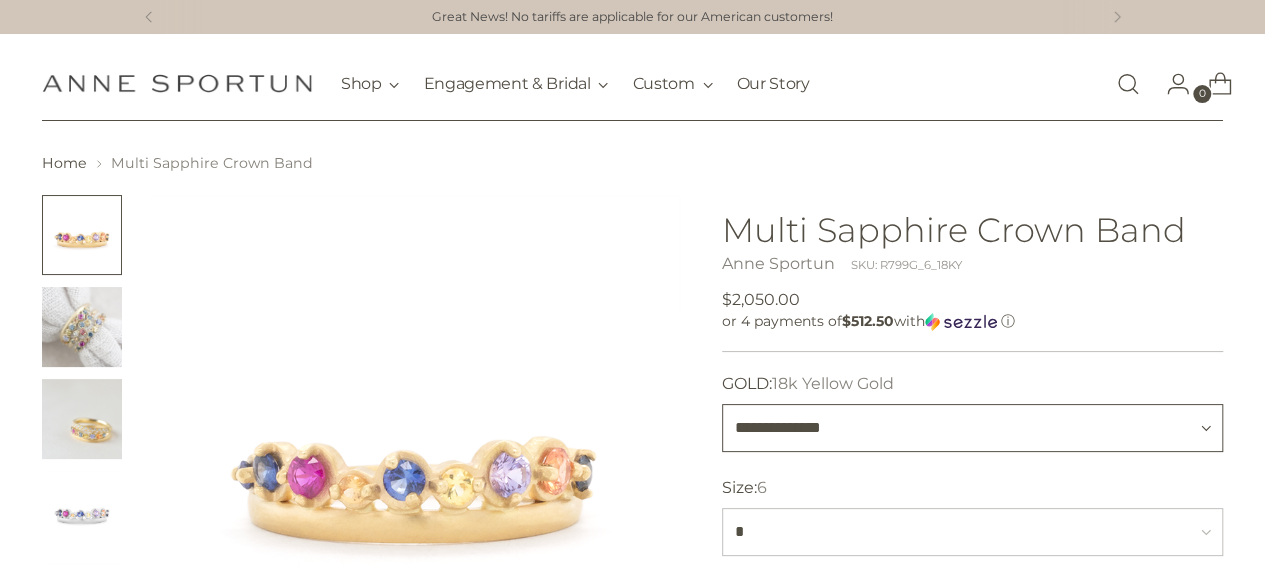 type 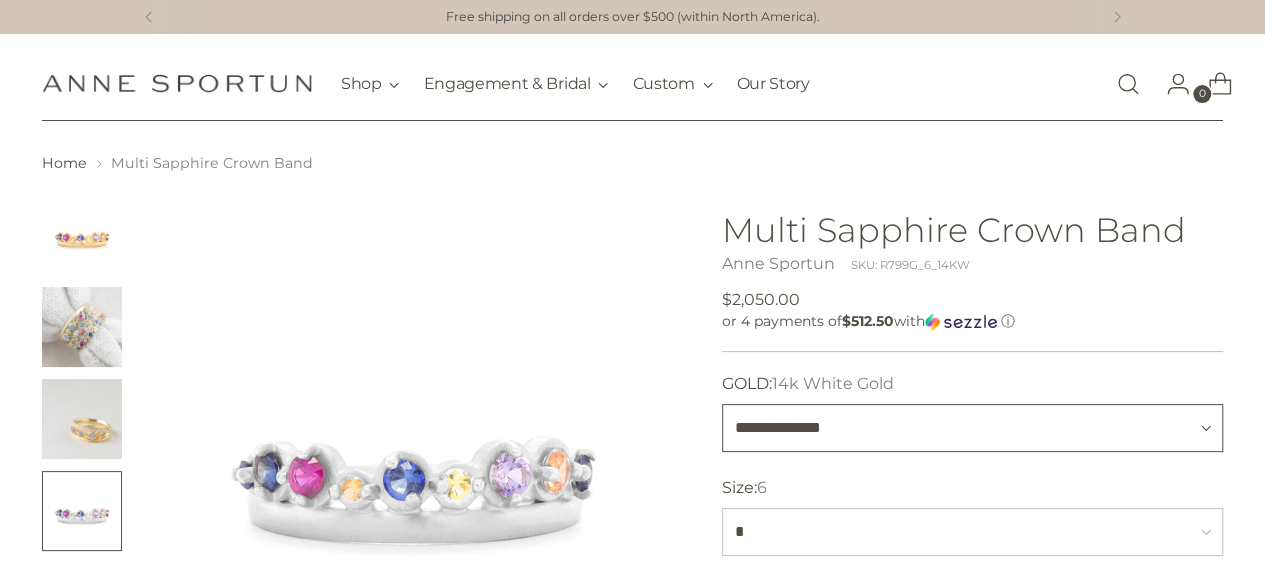 click on "**********" at bounding box center [973, 428] 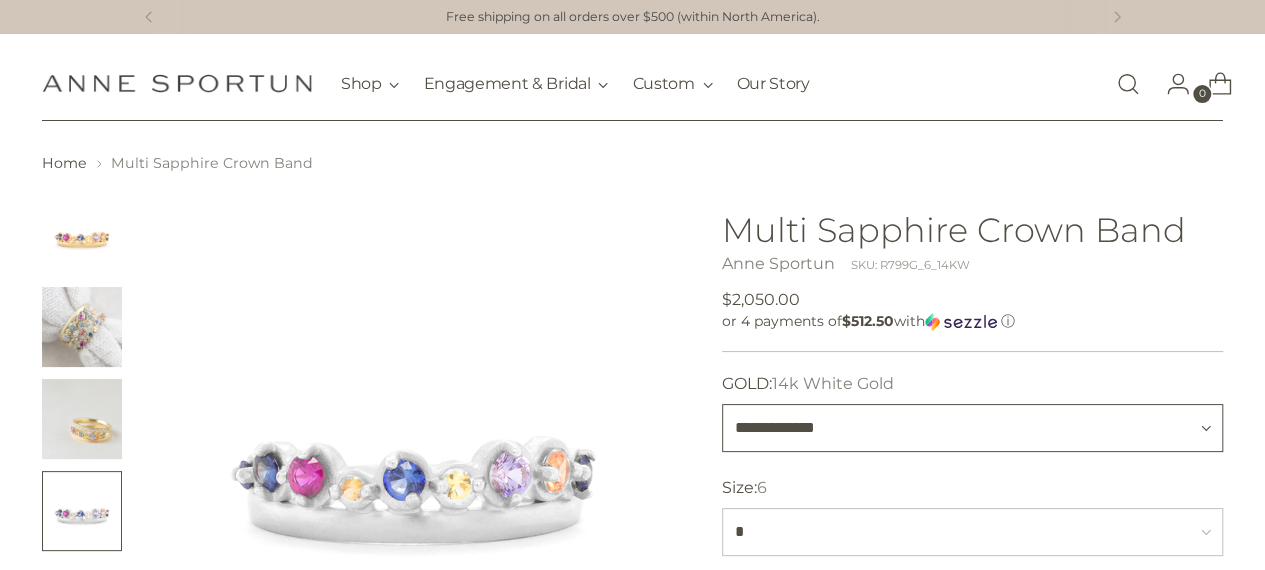 click on "**********" at bounding box center [973, 428] 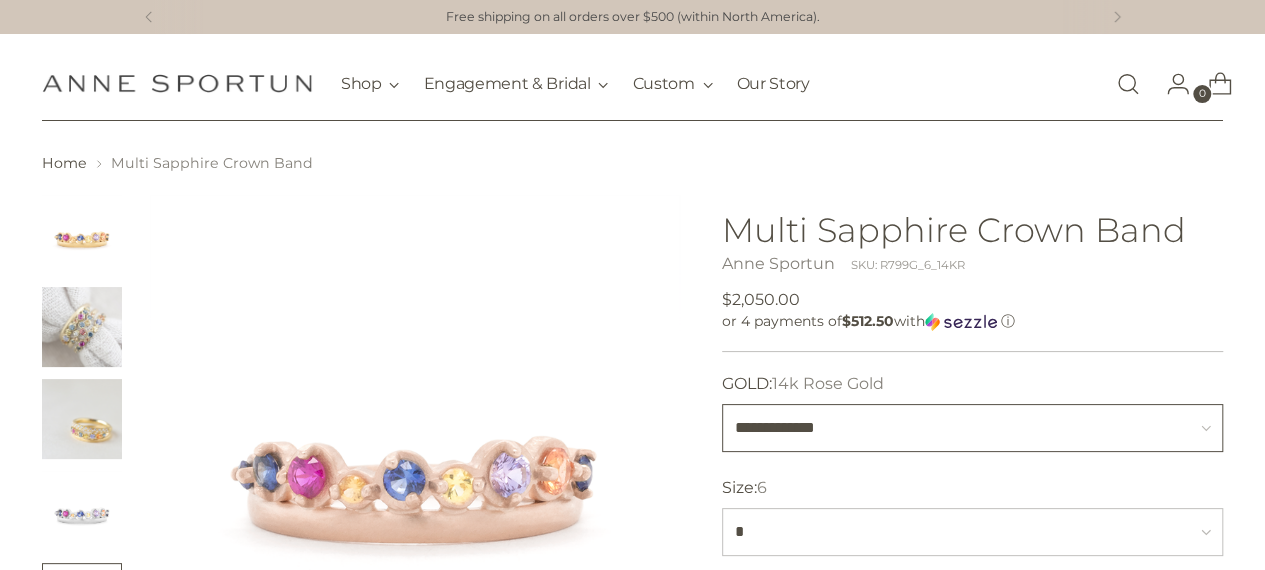 scroll, scrollTop: 200, scrollLeft: 0, axis: vertical 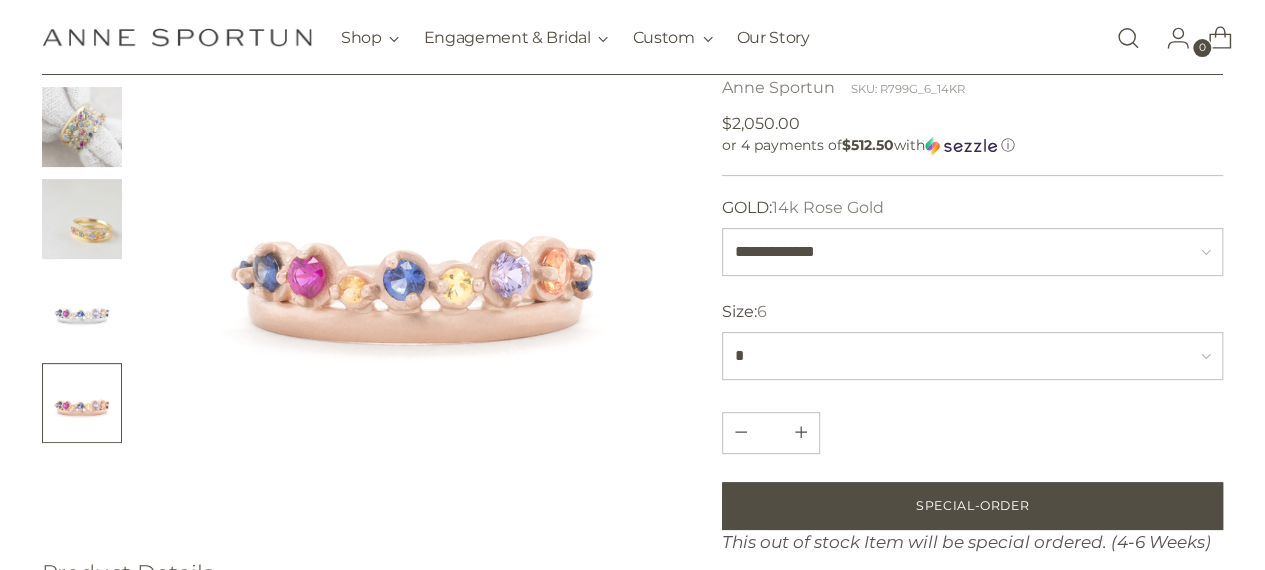 click at bounding box center [82, 219] 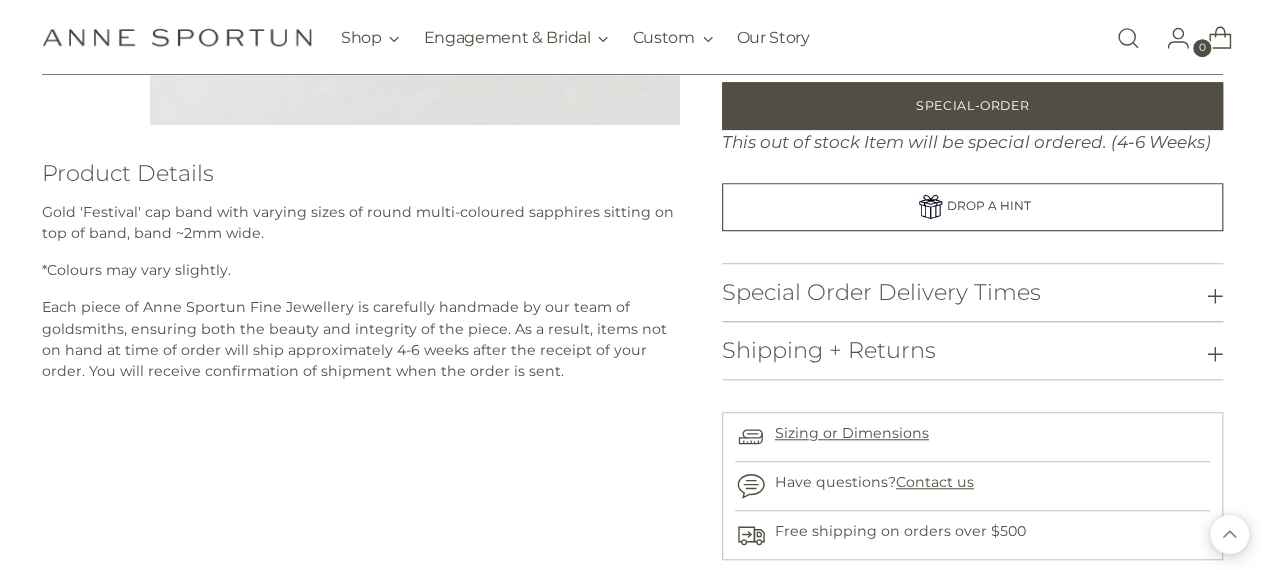 scroll, scrollTop: 100, scrollLeft: 0, axis: vertical 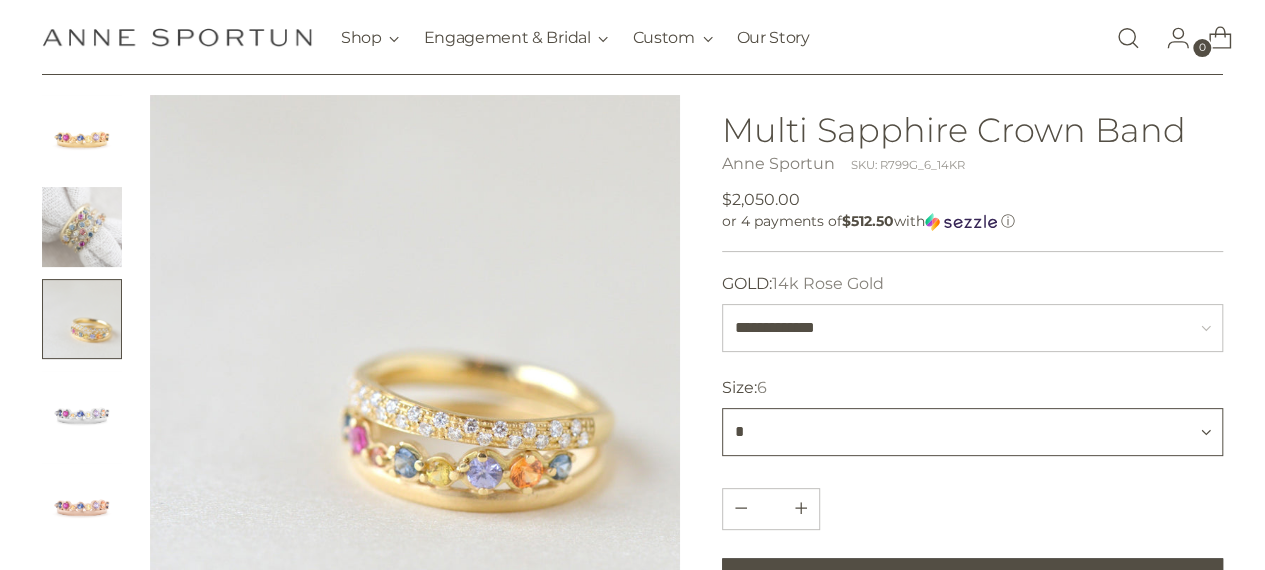 click on "* * *** *** * *** *" at bounding box center (973, 432) 